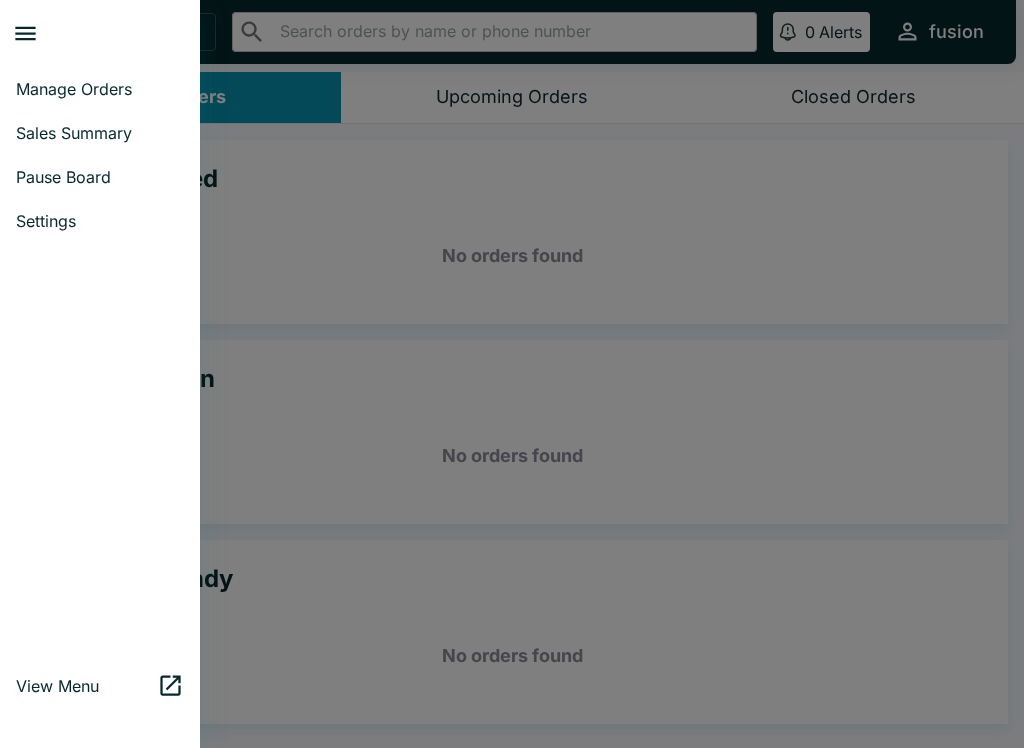 scroll, scrollTop: 0, scrollLeft: 0, axis: both 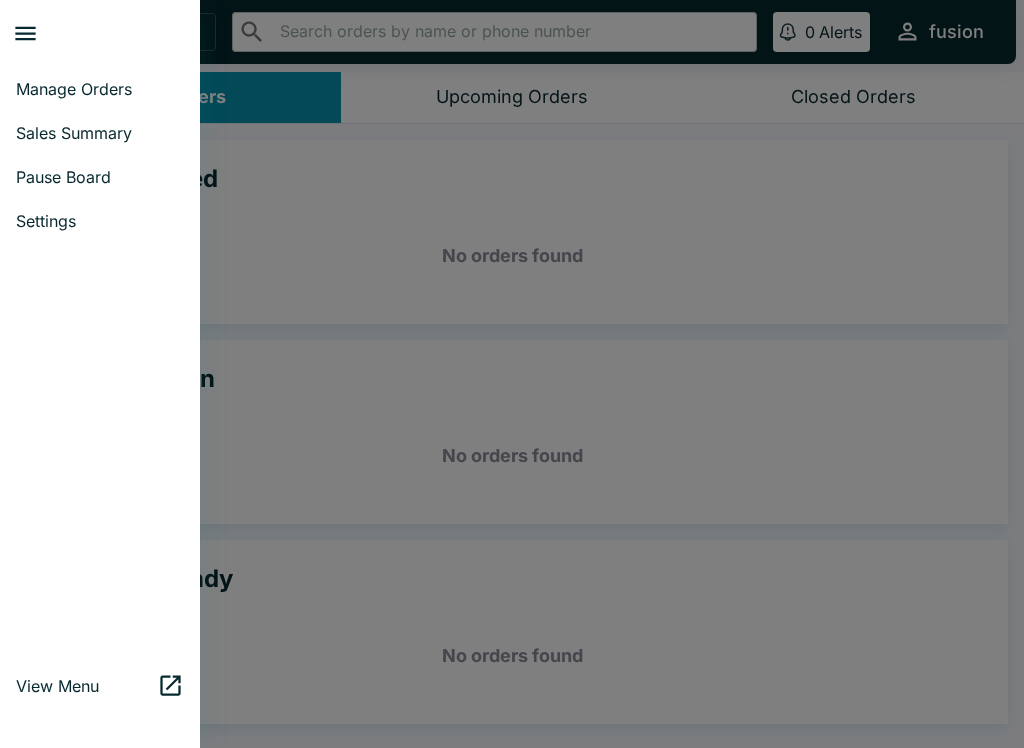 click on "Sales Summary" at bounding box center [100, 133] 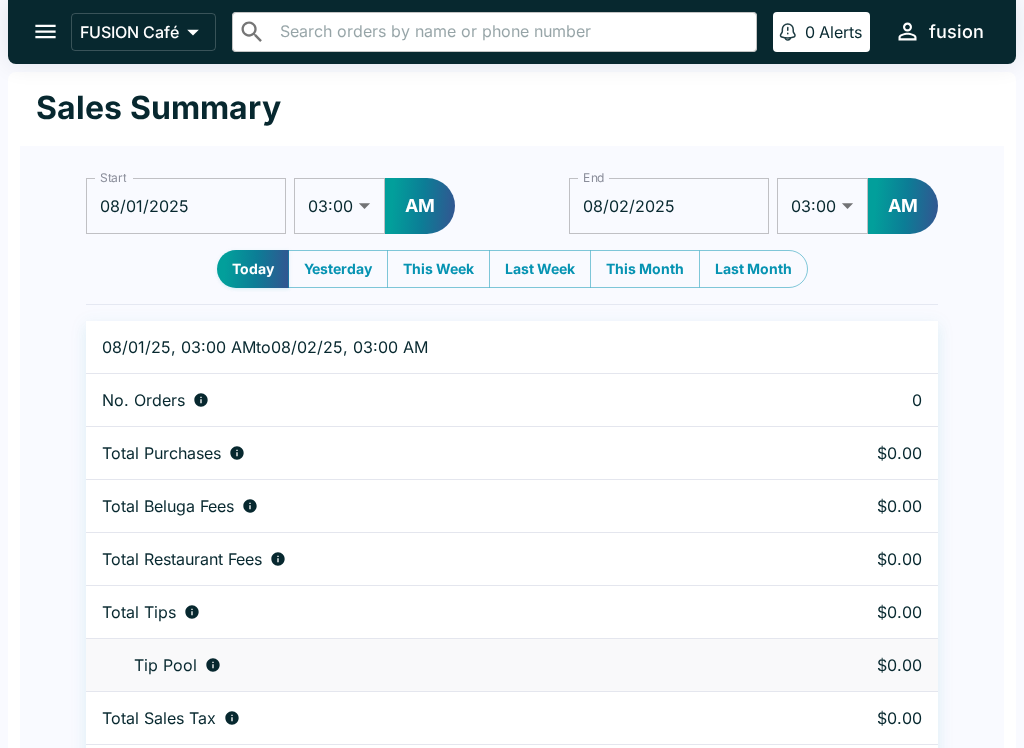 click on "08/01/2025" at bounding box center [186, 206] 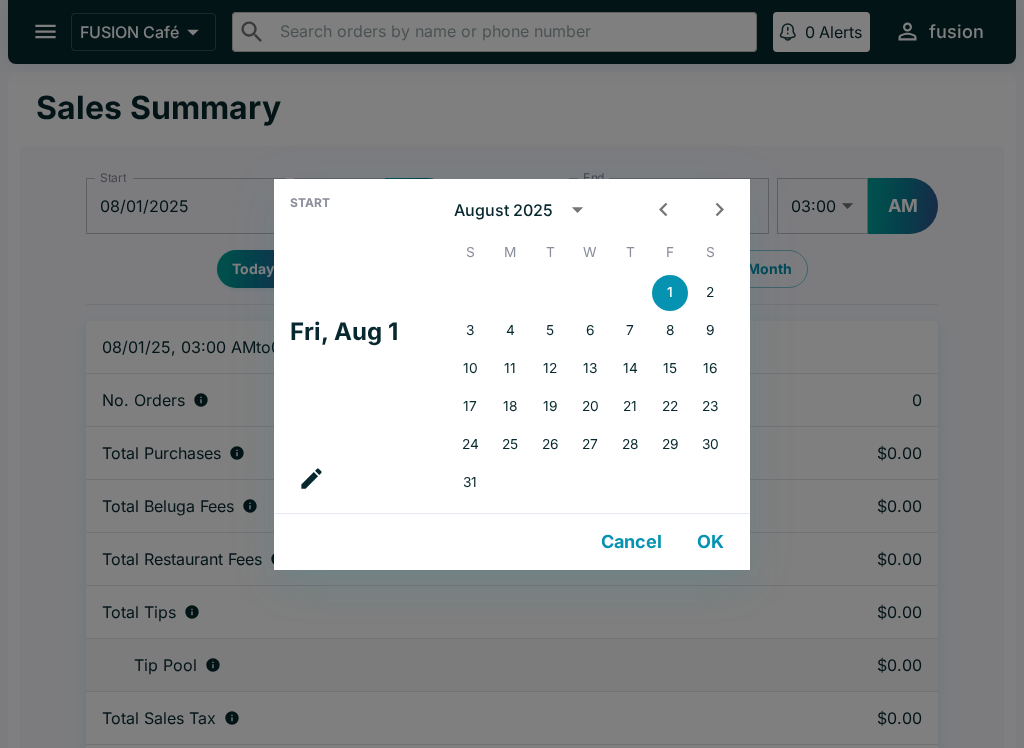 click 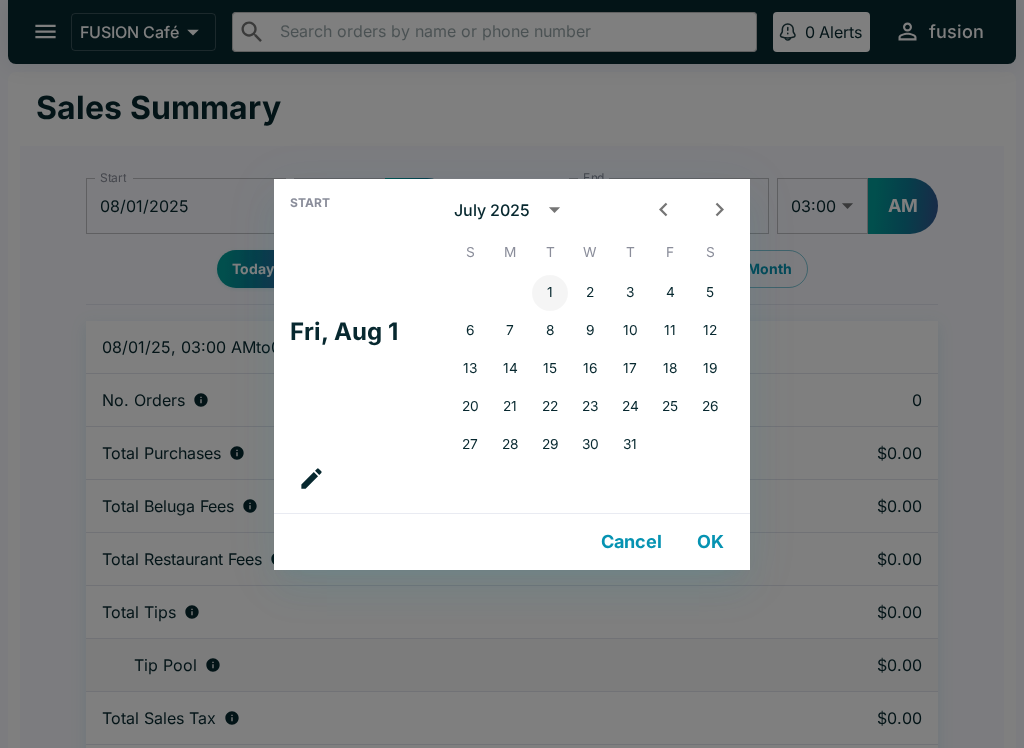 click on "1" at bounding box center [550, 293] 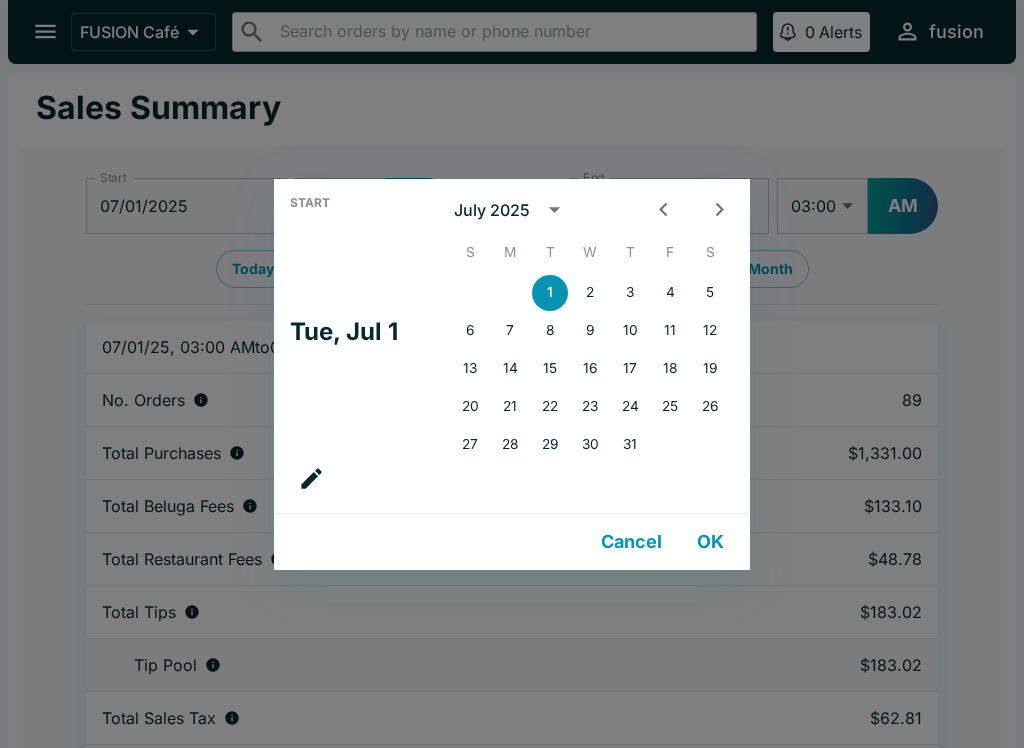 click on "OK" at bounding box center [710, 542] 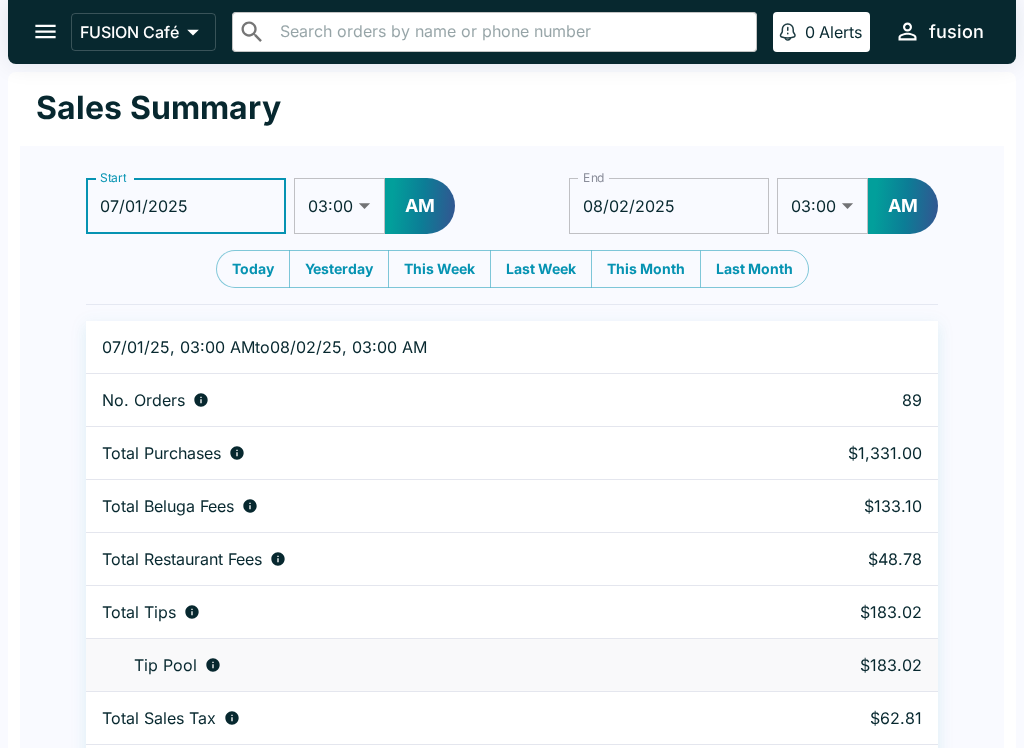 click on "08/02/2025" at bounding box center (669, 206) 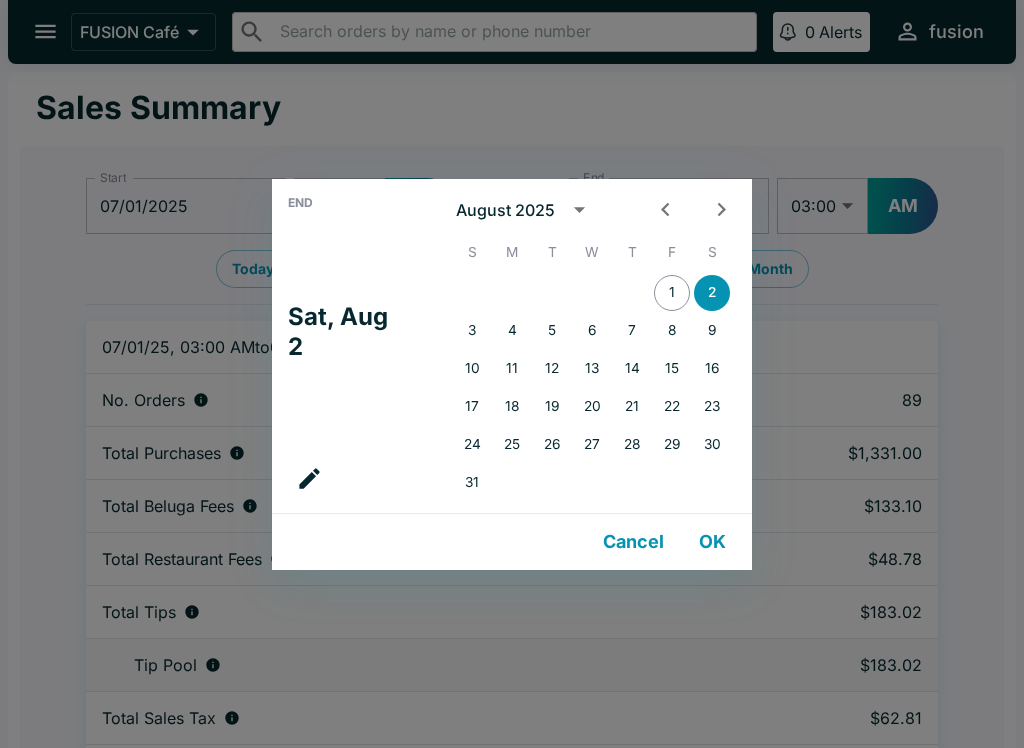 click 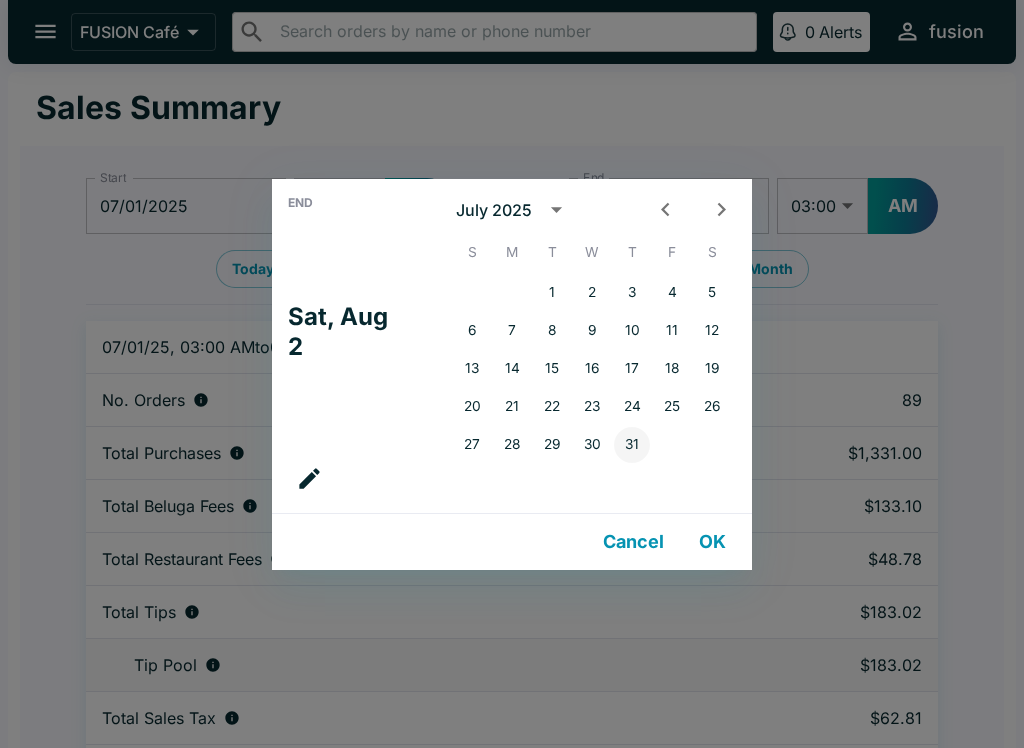 click on "31" at bounding box center [632, 445] 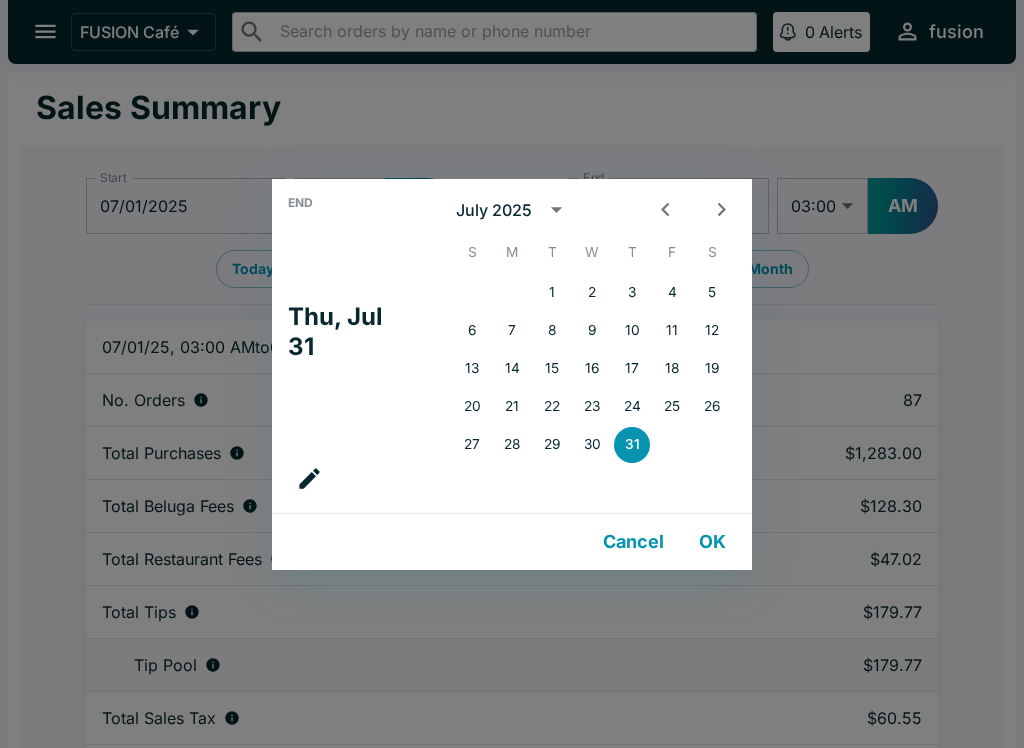 click on "OK" at bounding box center (712, 542) 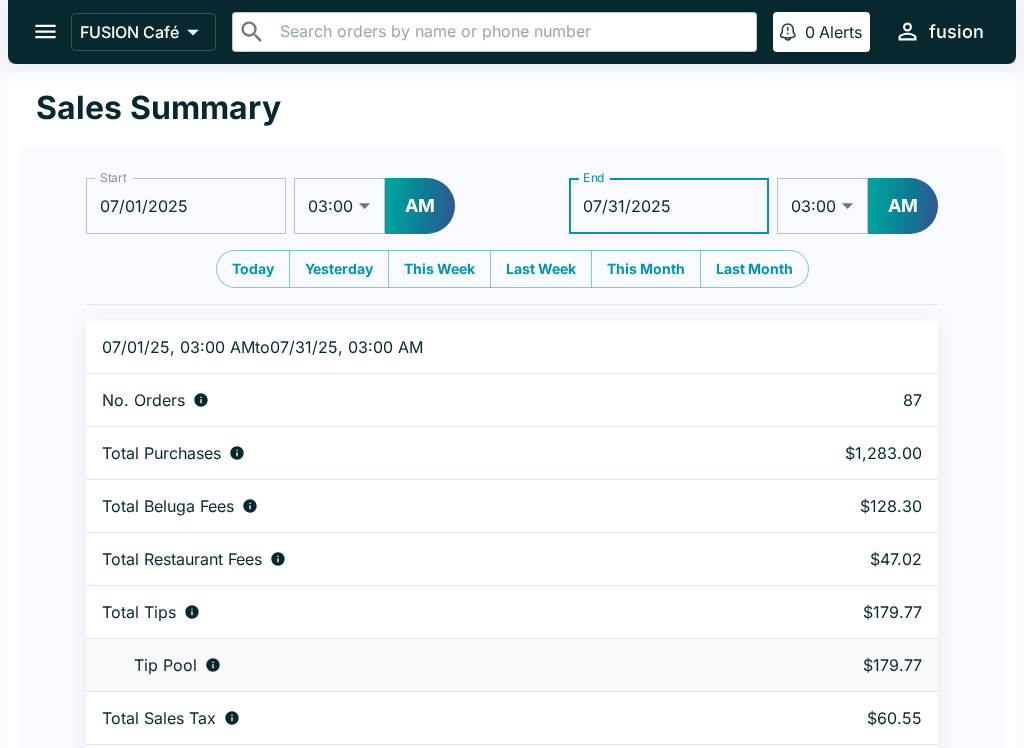 click on "01:00 01:30 02:00 02:30 03:00 03:30 04:00 04:30 05:00 05:30 06:00 06:30 07:00 07:30 08:00 08:30 09:00 09:30 10:00 10:30 11:00 11:30 12:00 12:30" at bounding box center [822, 206] 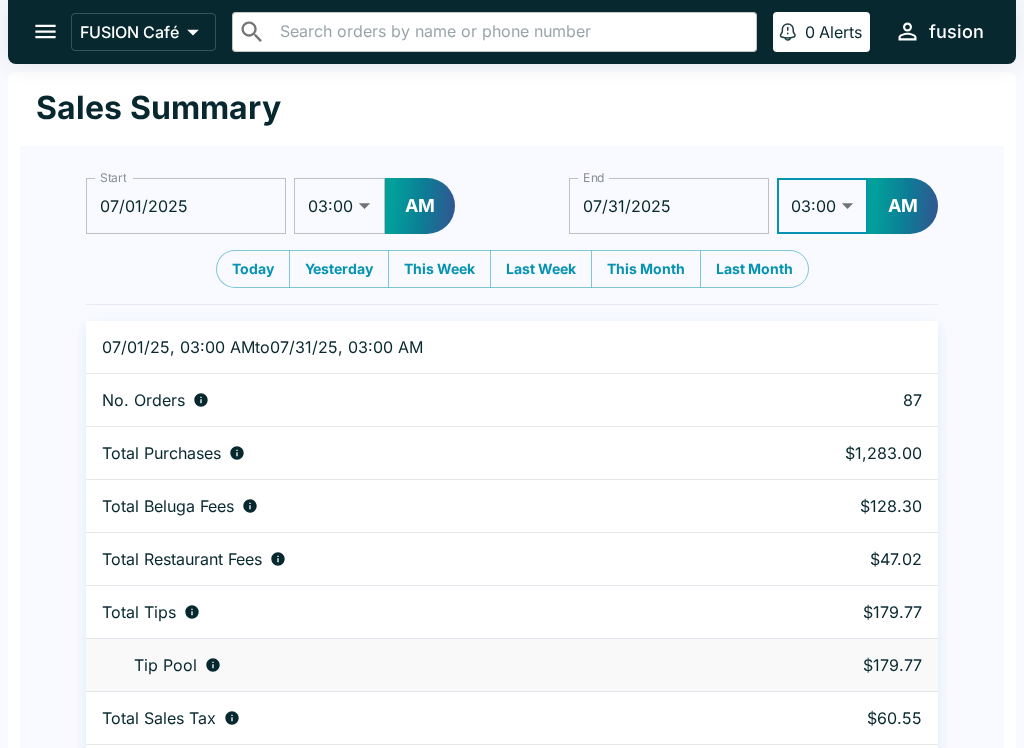 select on "09:00" 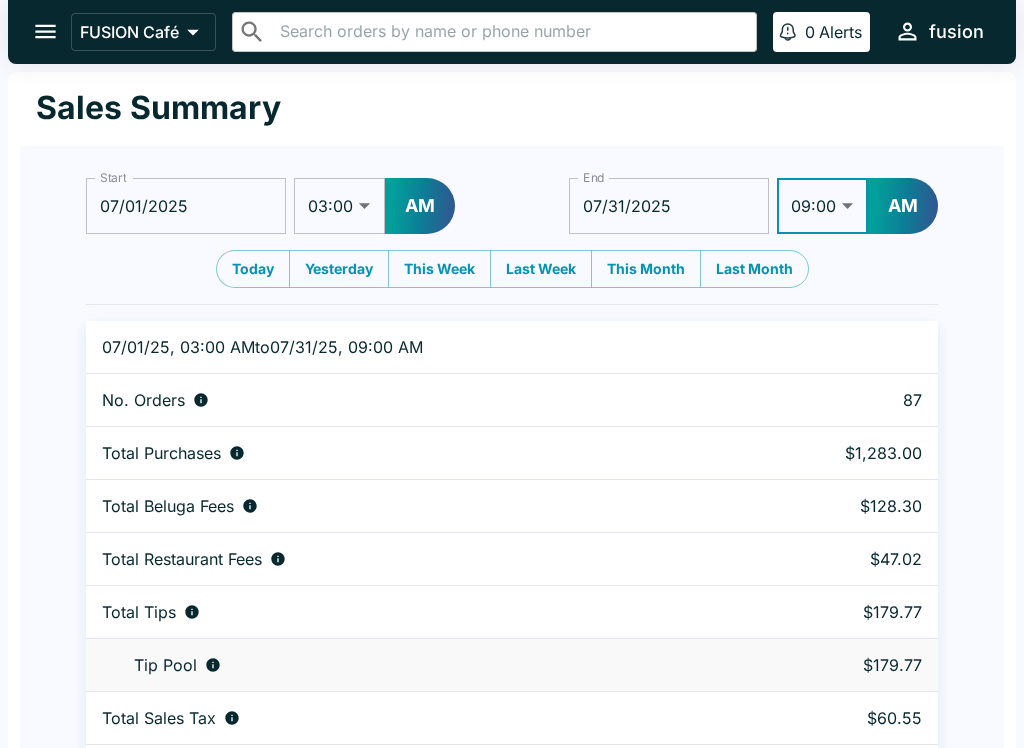 click on "AM" at bounding box center [903, 206] 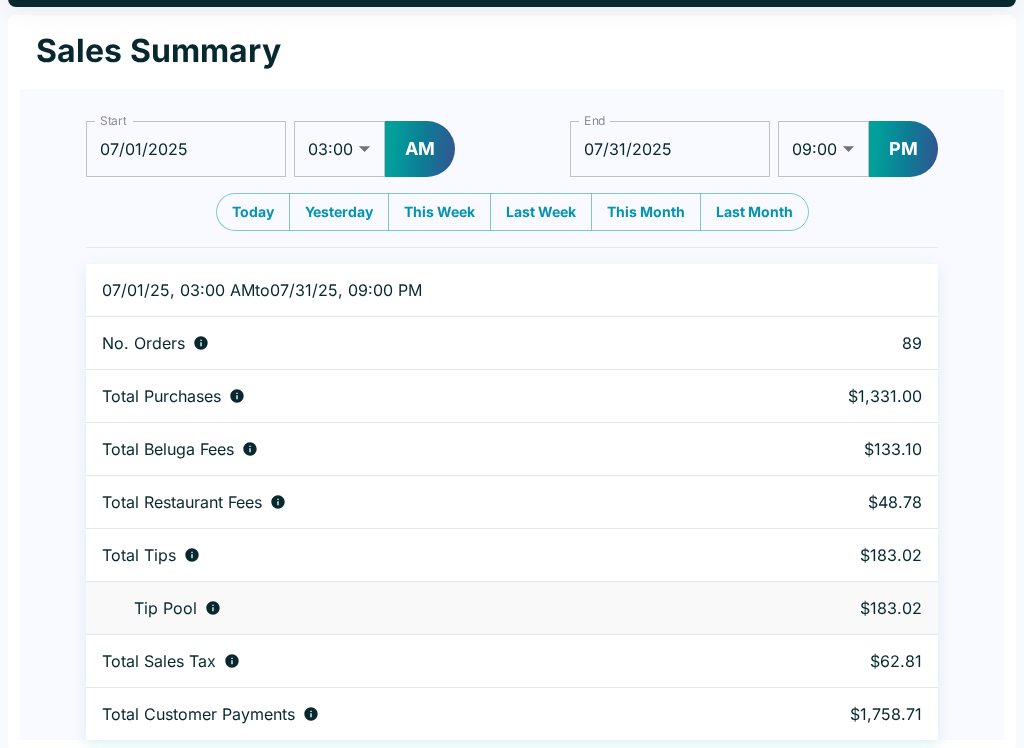 scroll, scrollTop: 61, scrollLeft: 0, axis: vertical 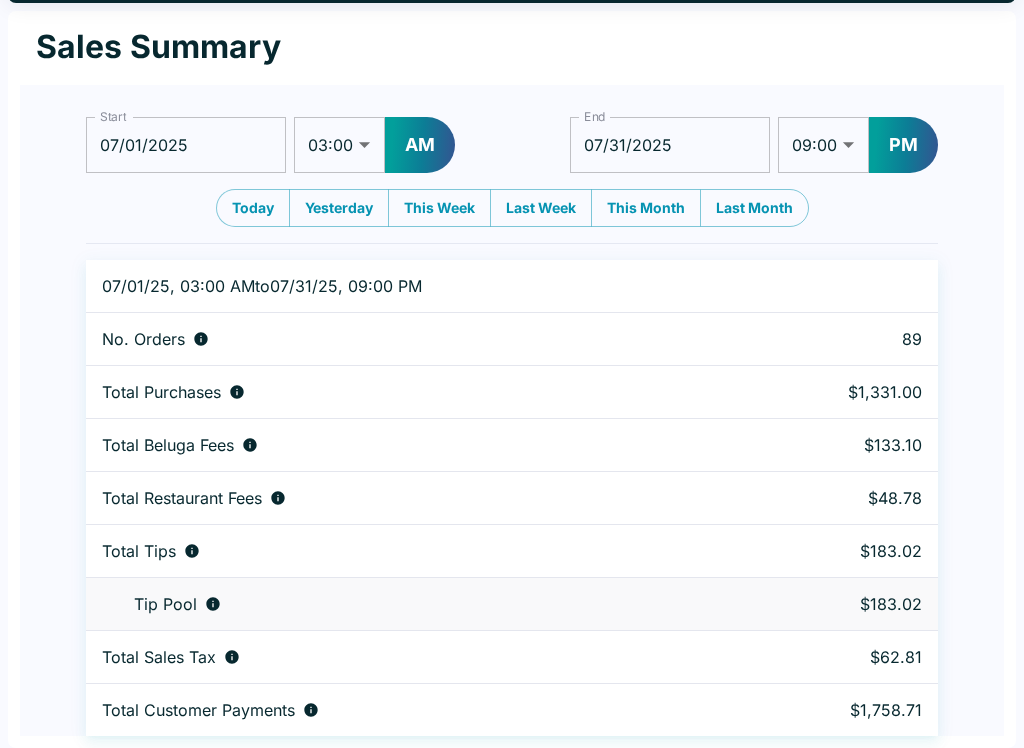 click on "Total Purchases" at bounding box center (413, 392) 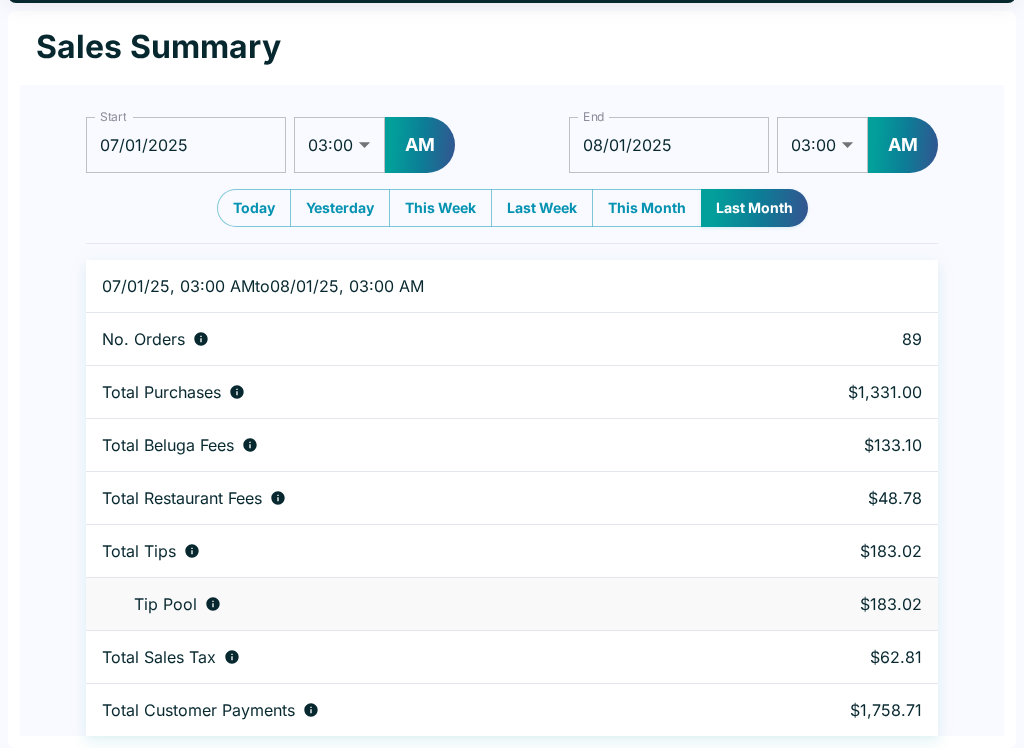 scroll, scrollTop: 0, scrollLeft: 0, axis: both 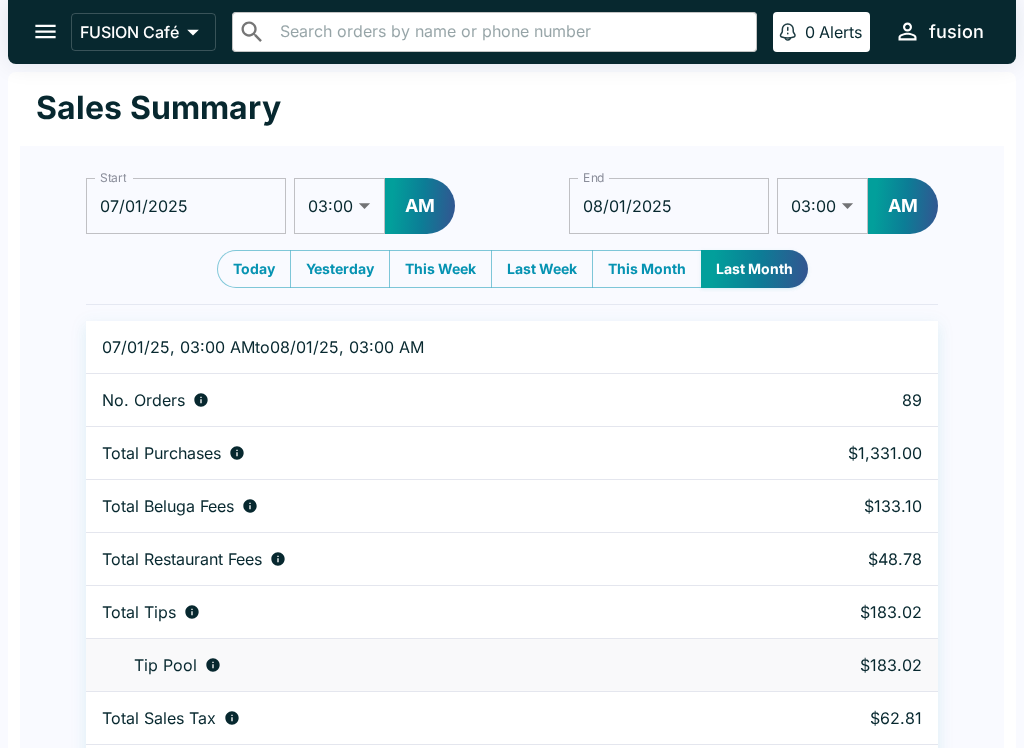 click 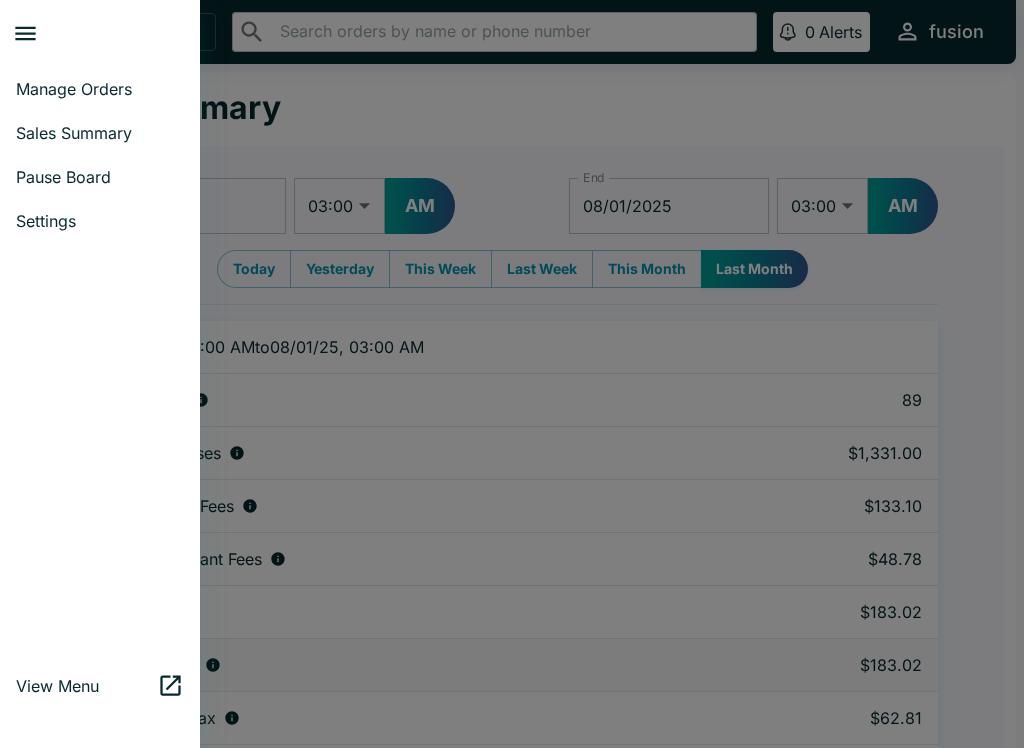 click on "Sales Summary" at bounding box center [100, 133] 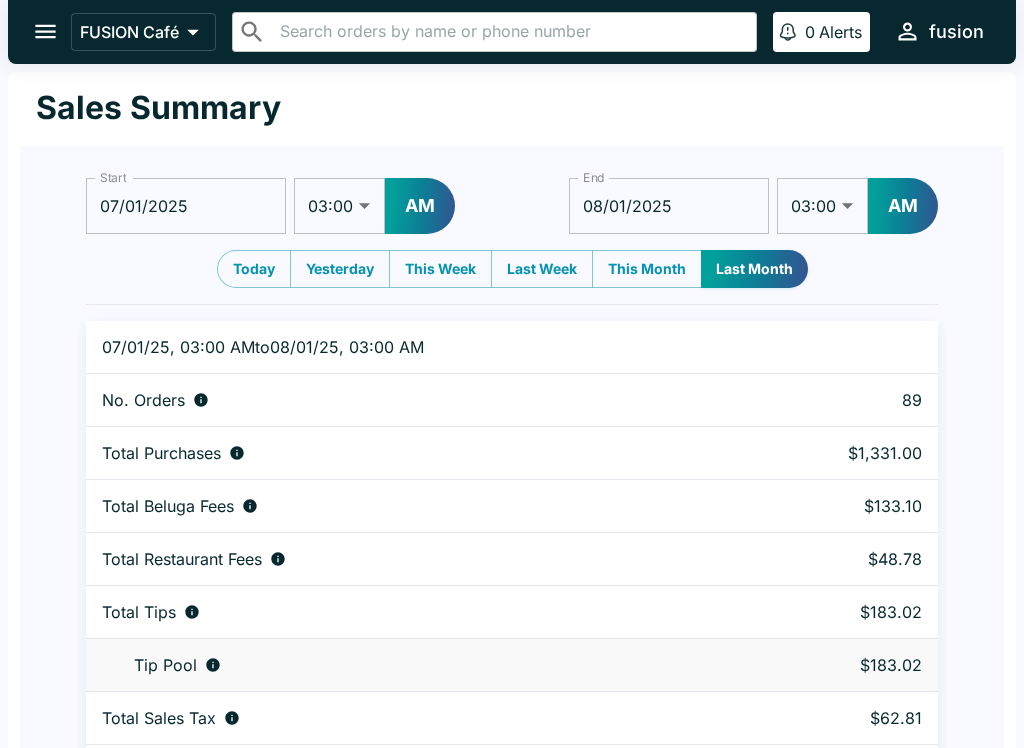 click 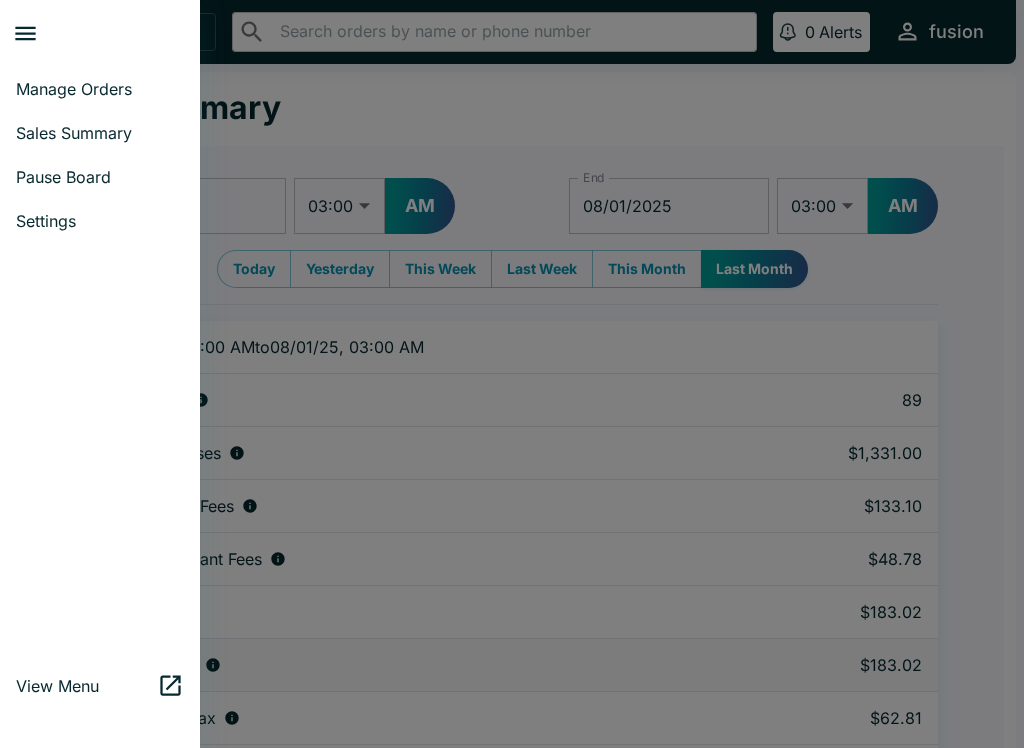 click on "Manage Orders" at bounding box center [100, 89] 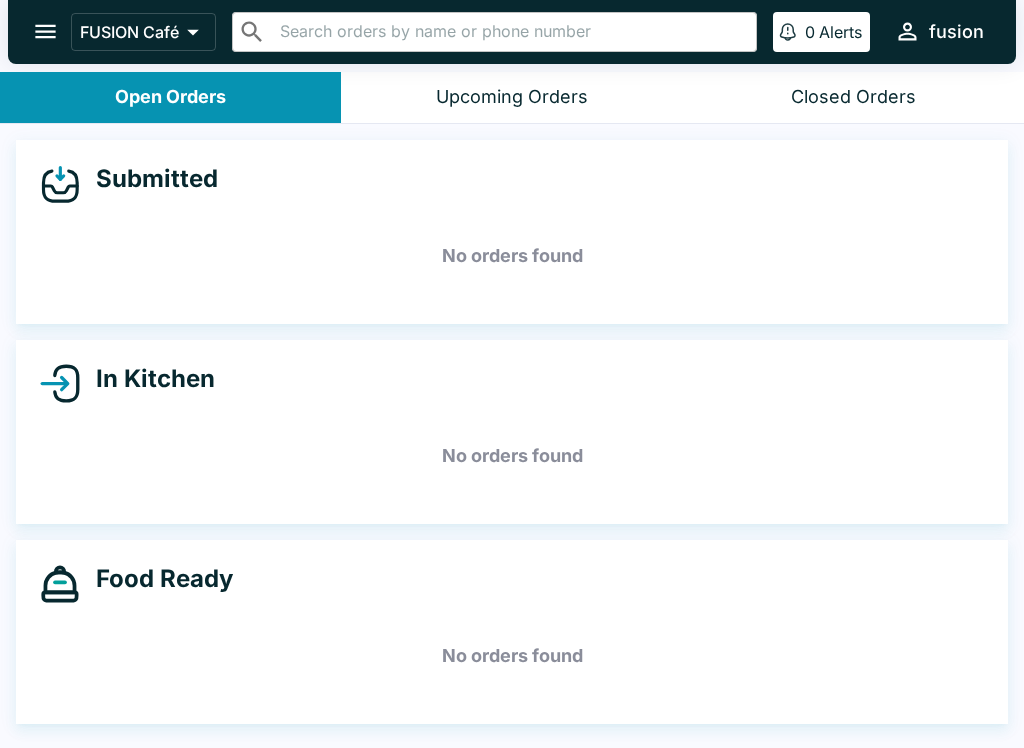 click on "Closed Orders" at bounding box center (853, 97) 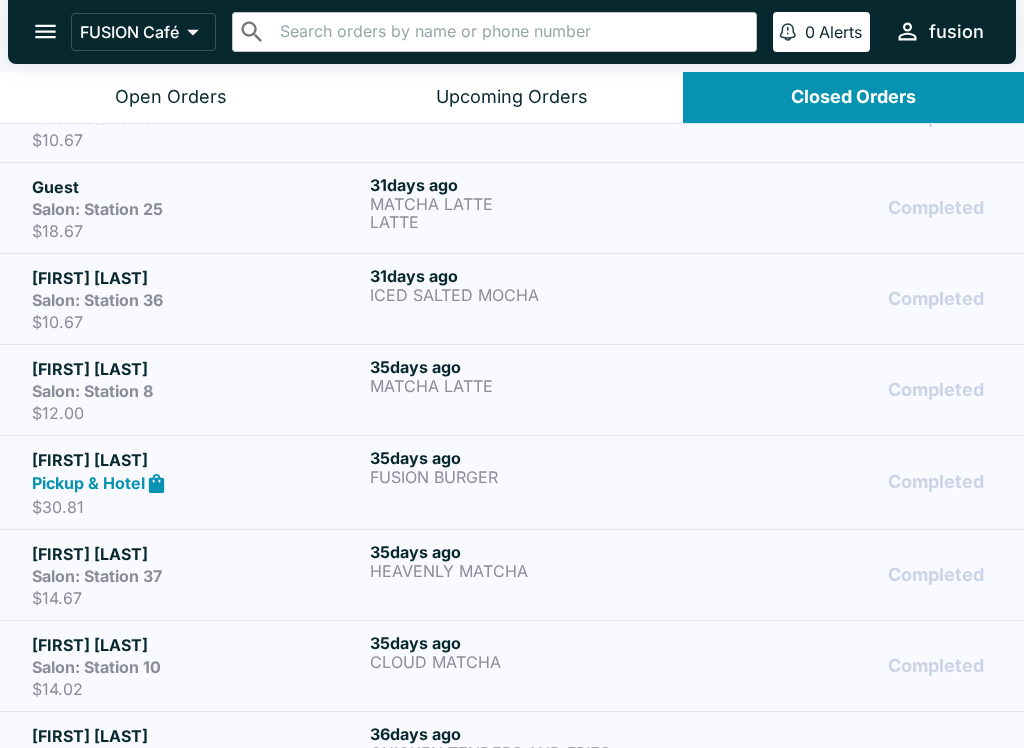 scroll, scrollTop: 7994, scrollLeft: 0, axis: vertical 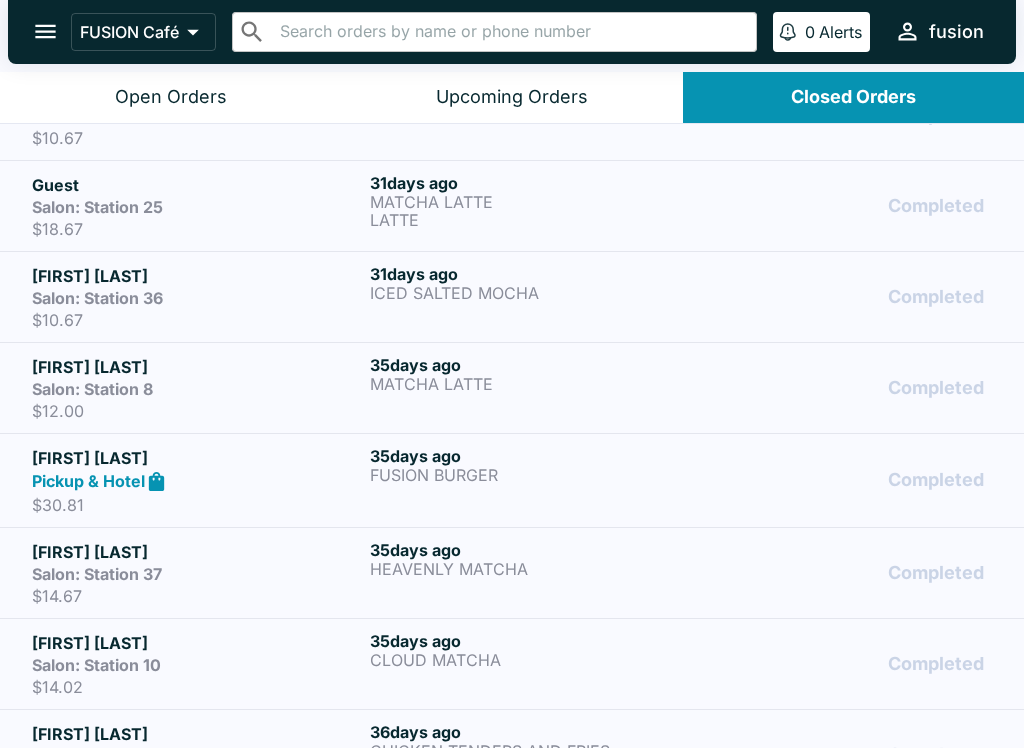 click on "35 days ago HEAVENLY MATCHA" at bounding box center (535, 573) 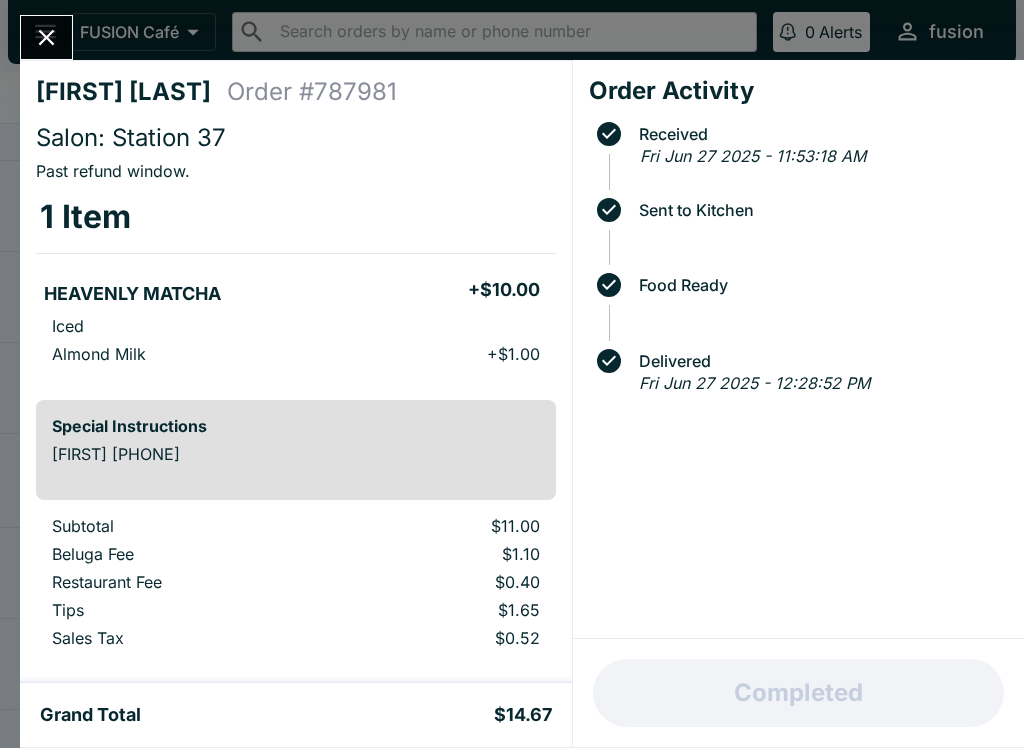 click at bounding box center (46, 37) 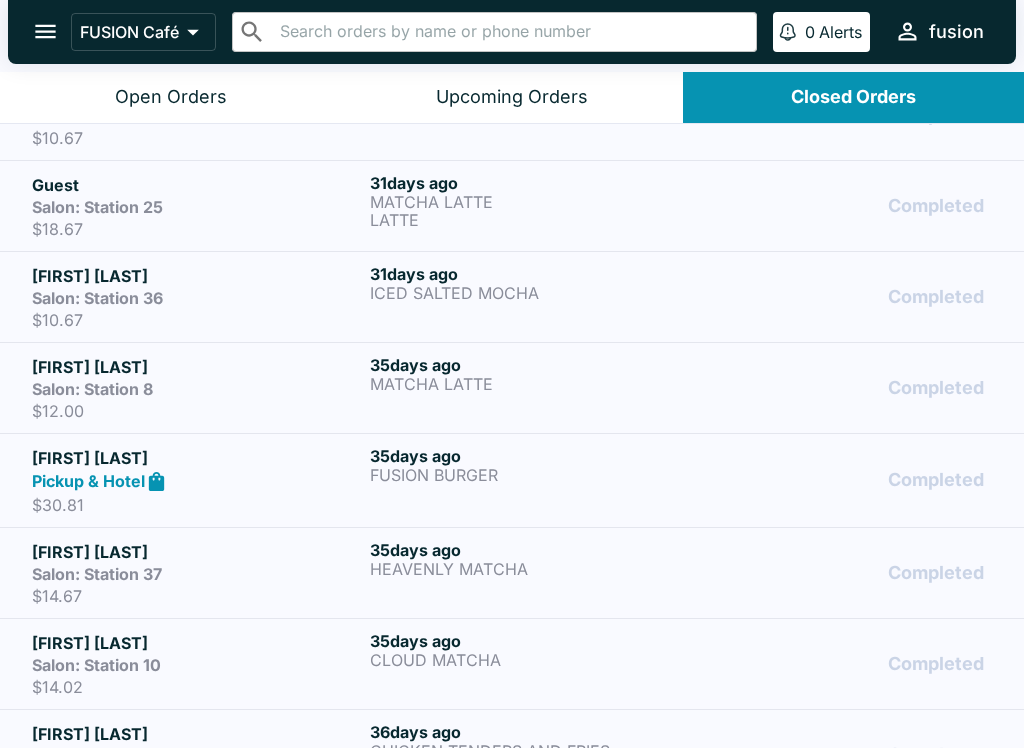 click on "31 days ago" at bounding box center [535, 274] 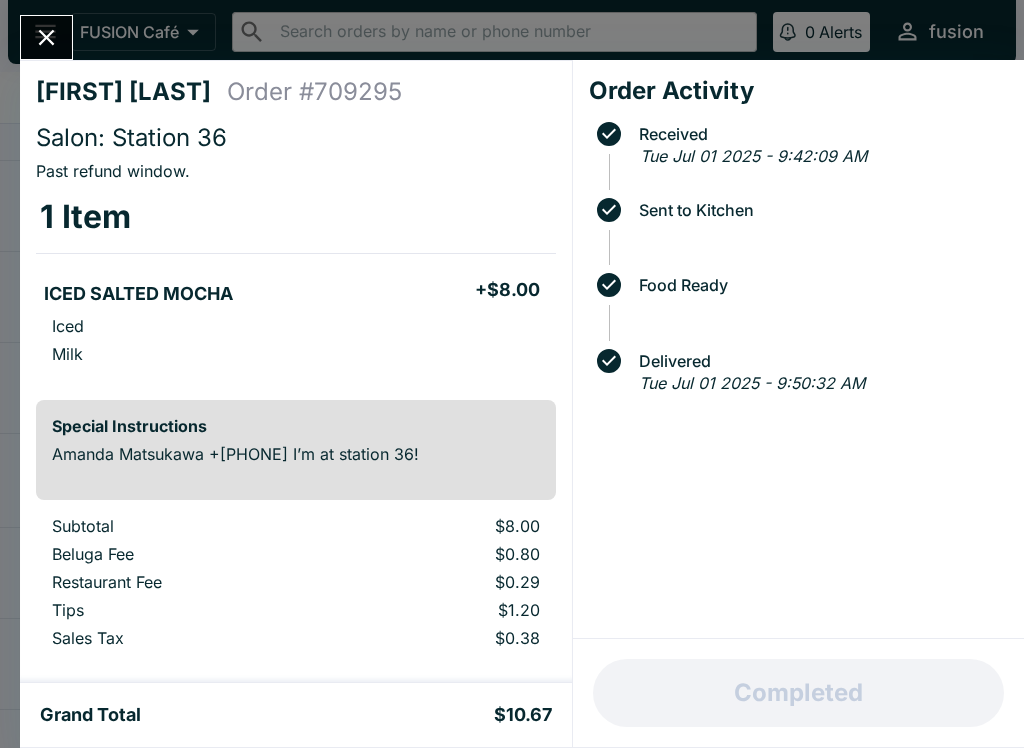 click 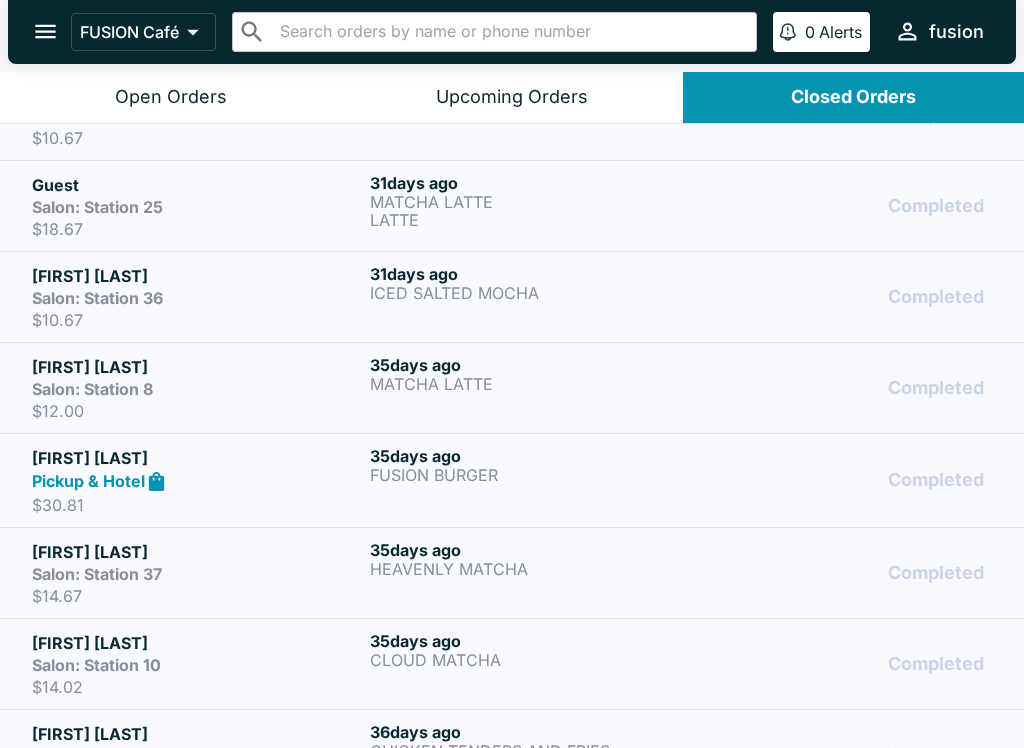 click on "LATTE" at bounding box center (535, 220) 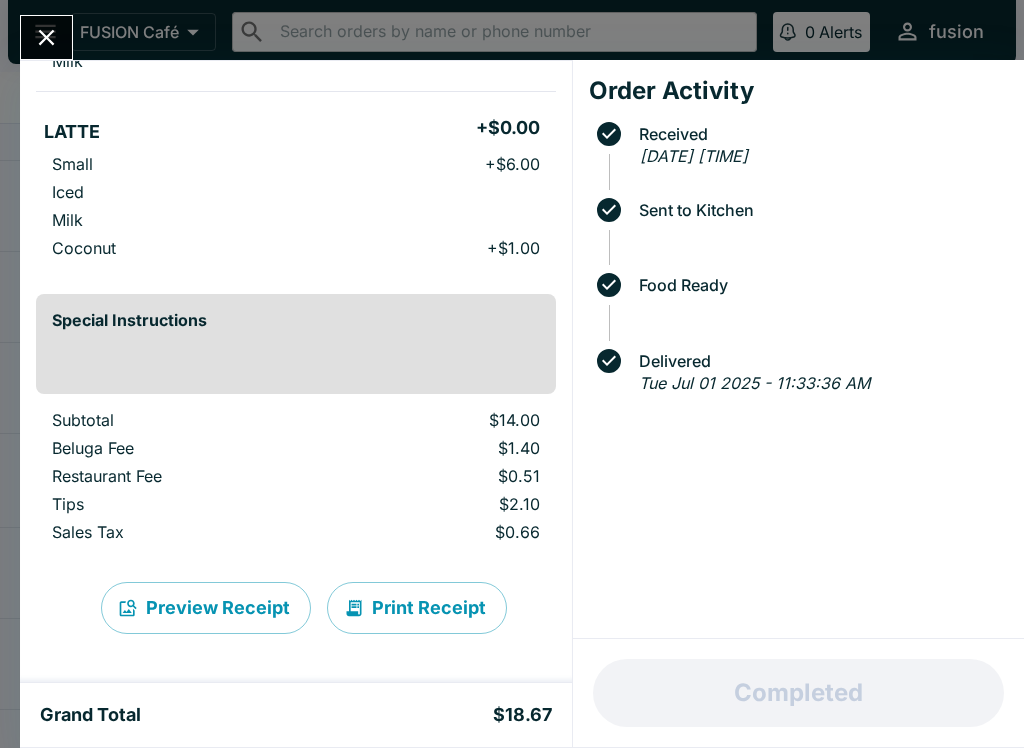 scroll, scrollTop: 349, scrollLeft: 0, axis: vertical 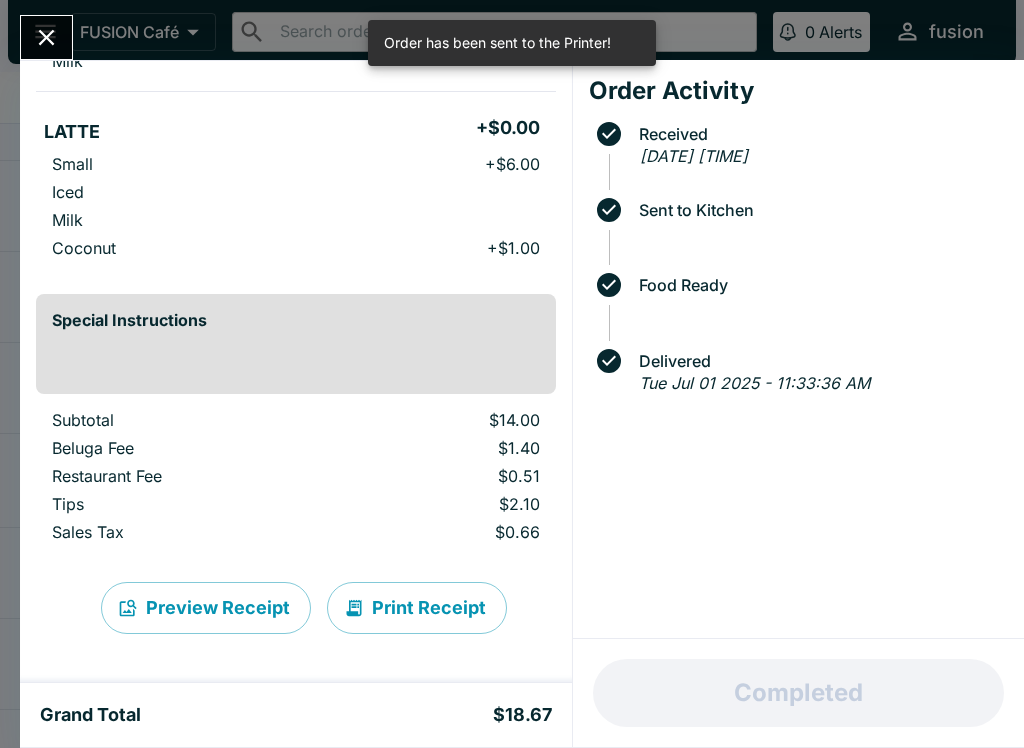 click 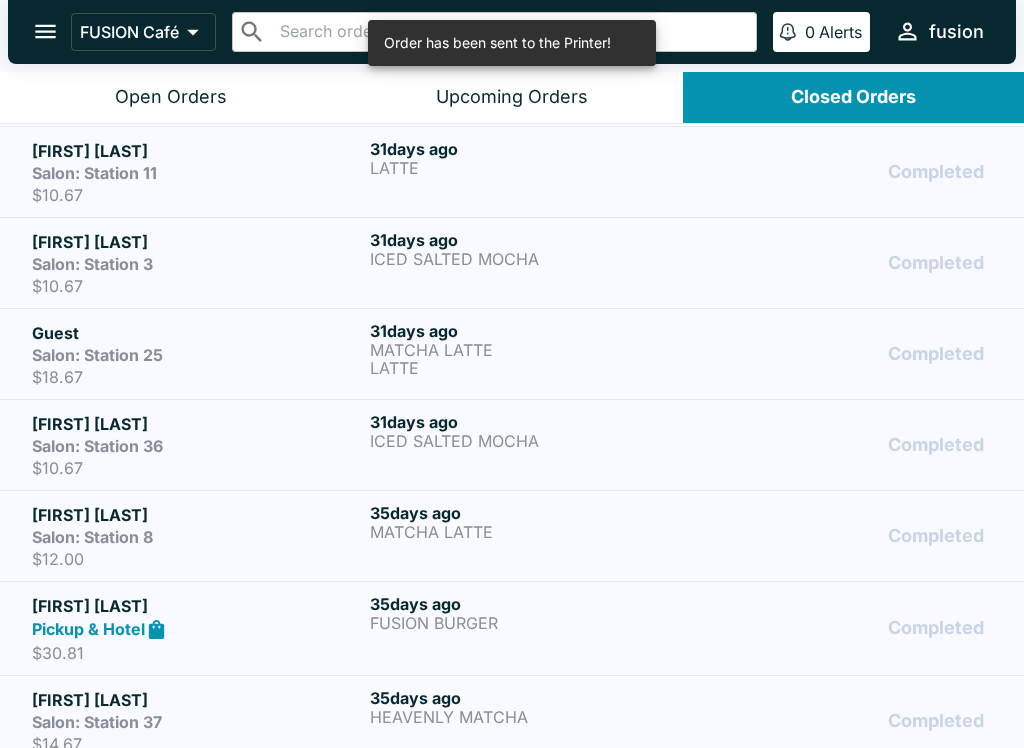 scroll, scrollTop: 7843, scrollLeft: 0, axis: vertical 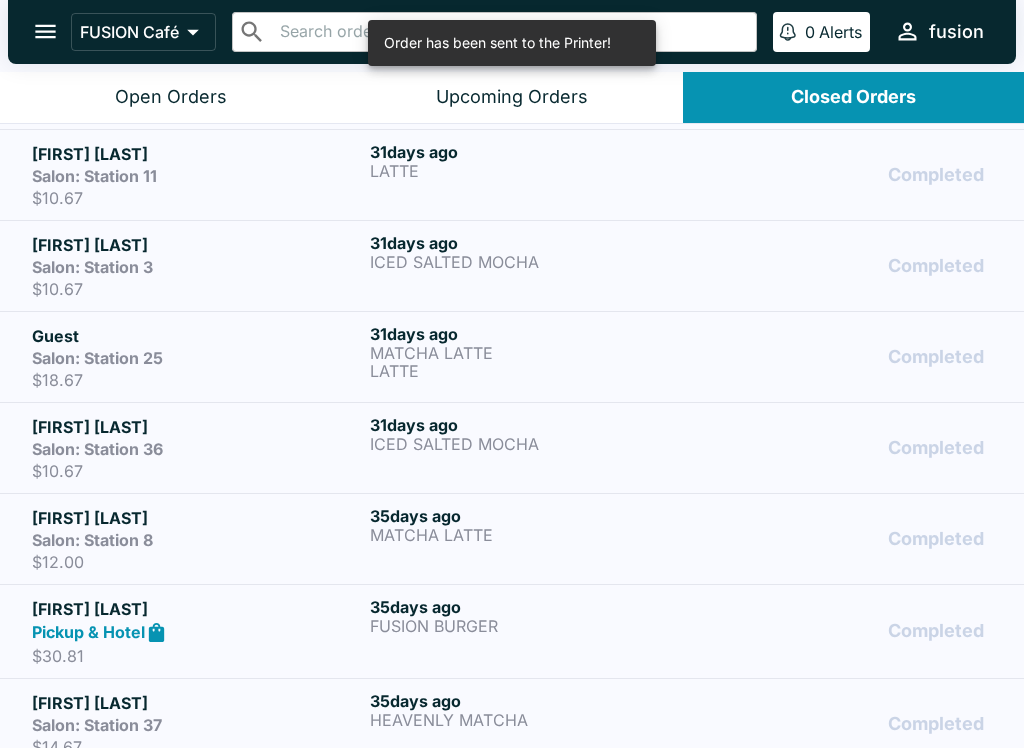 click on "MATCHA LATTE" at bounding box center [535, 353] 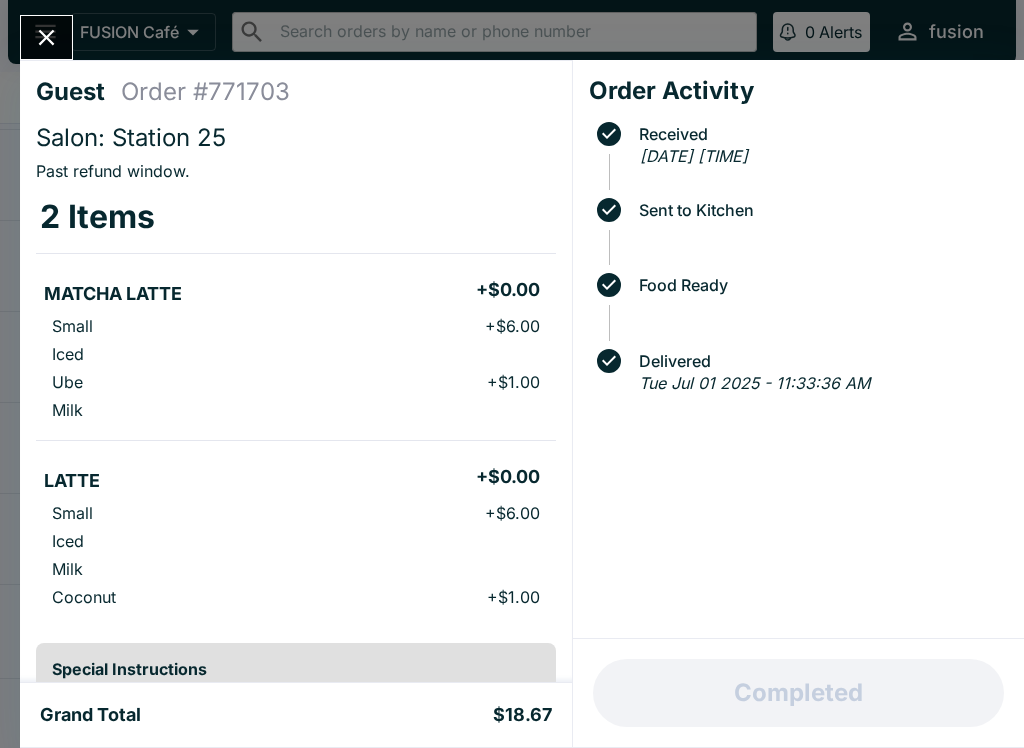 click 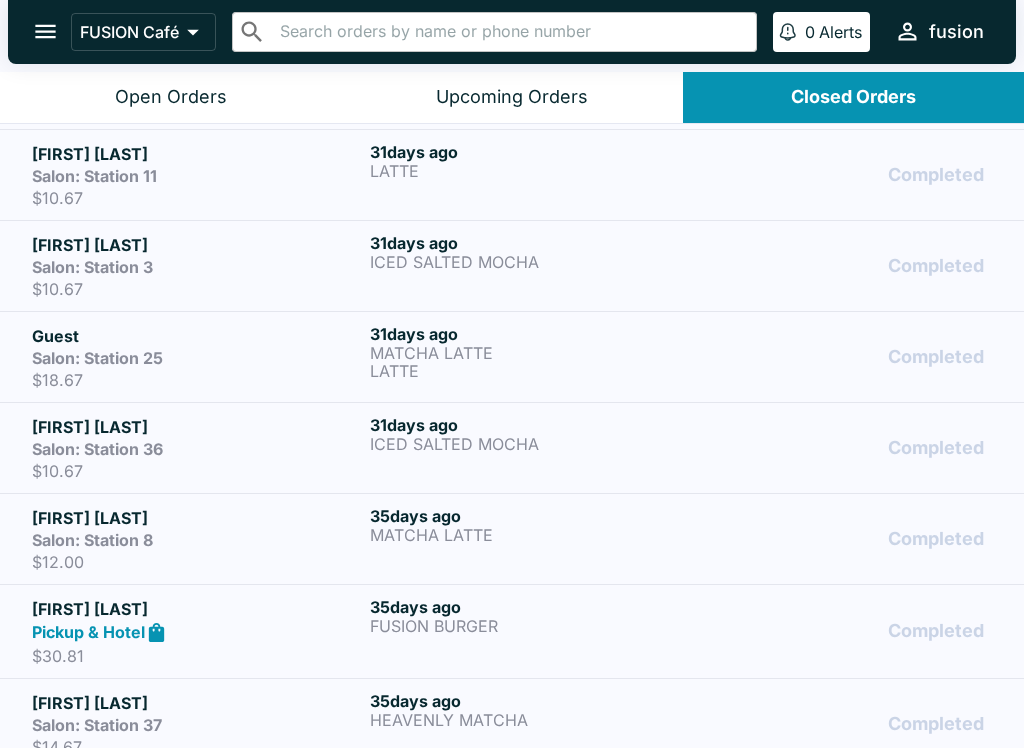 click on "31 days ago" at bounding box center [535, 243] 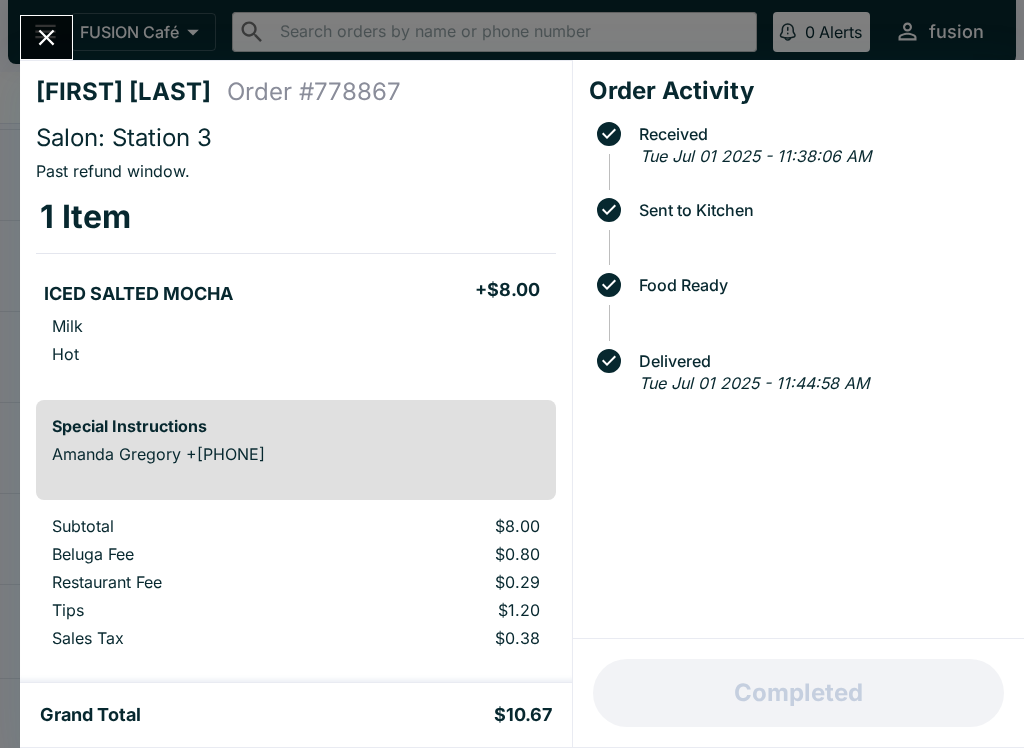 click 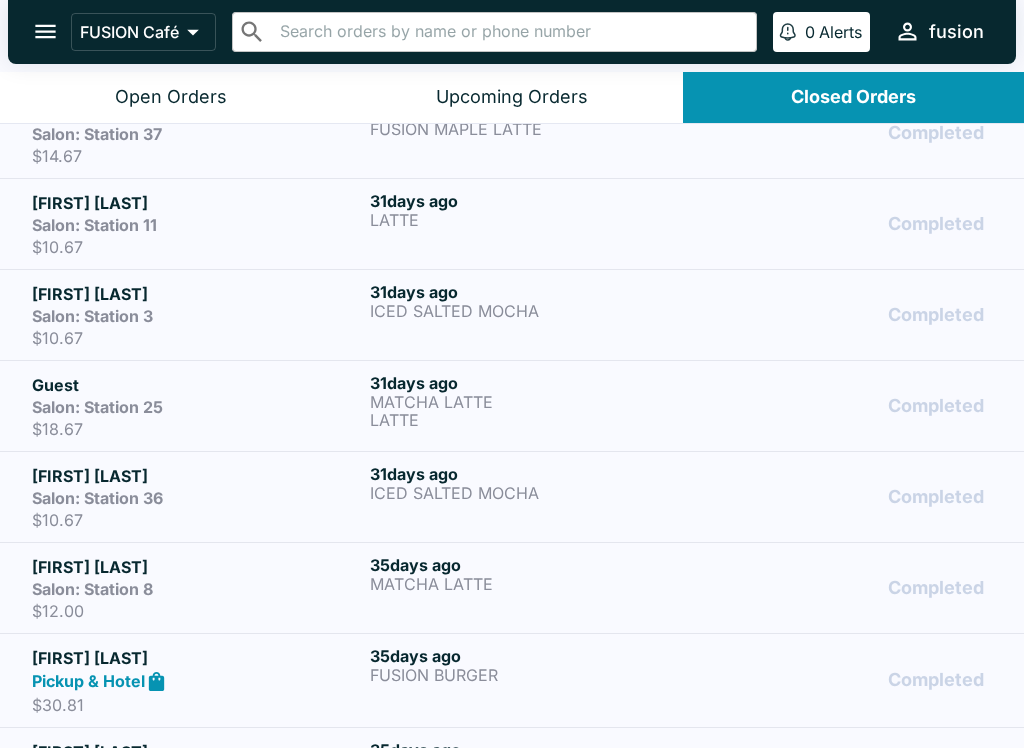 scroll, scrollTop: 7790, scrollLeft: 0, axis: vertical 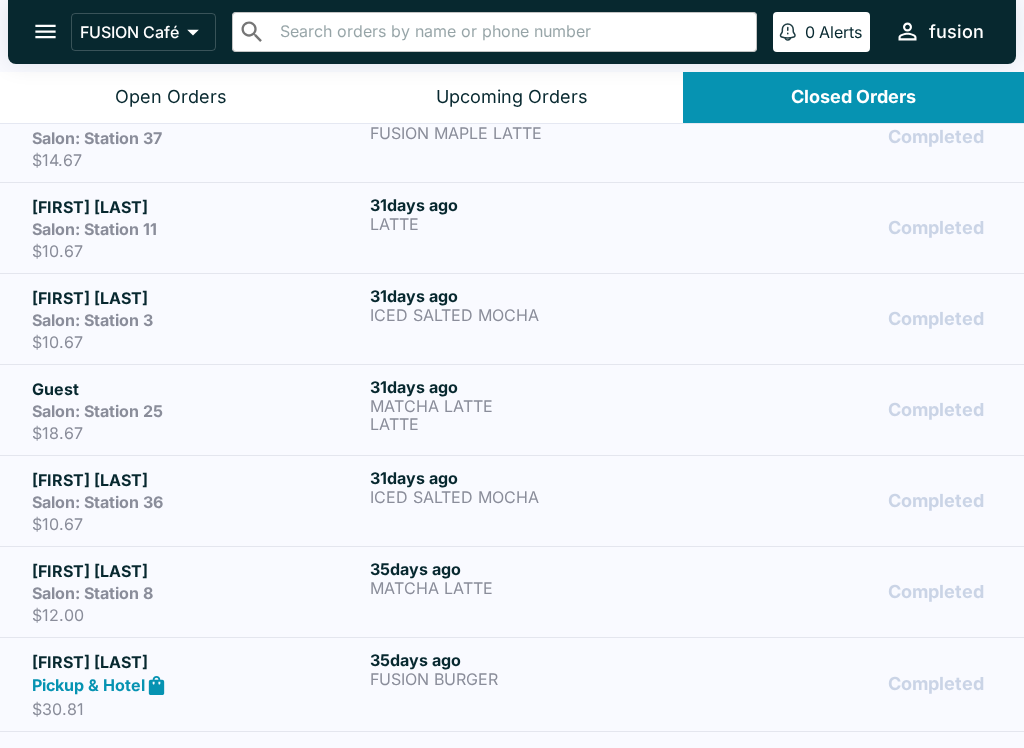 click on "31 days ago" at bounding box center (535, 205) 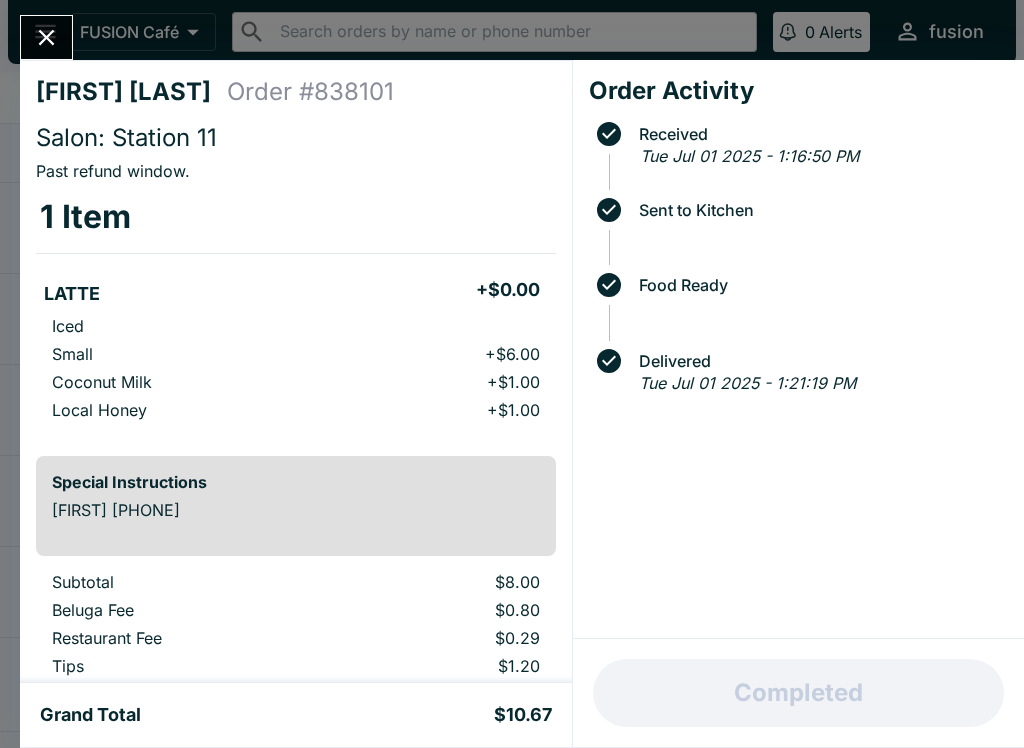 click 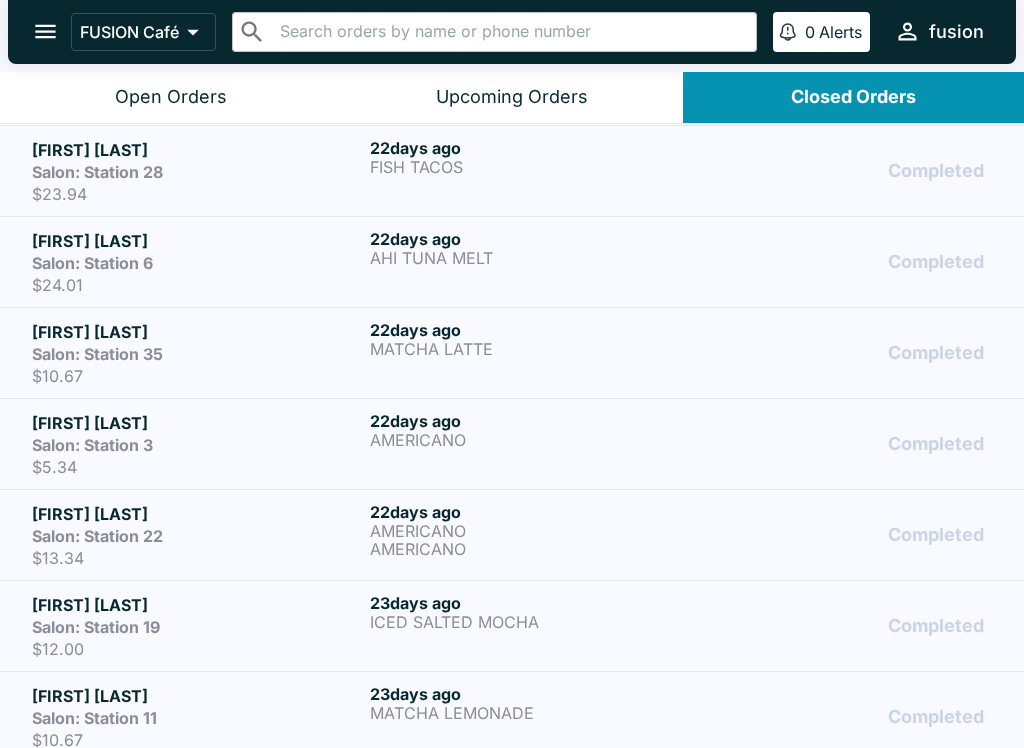 scroll, scrollTop: 6285, scrollLeft: 0, axis: vertical 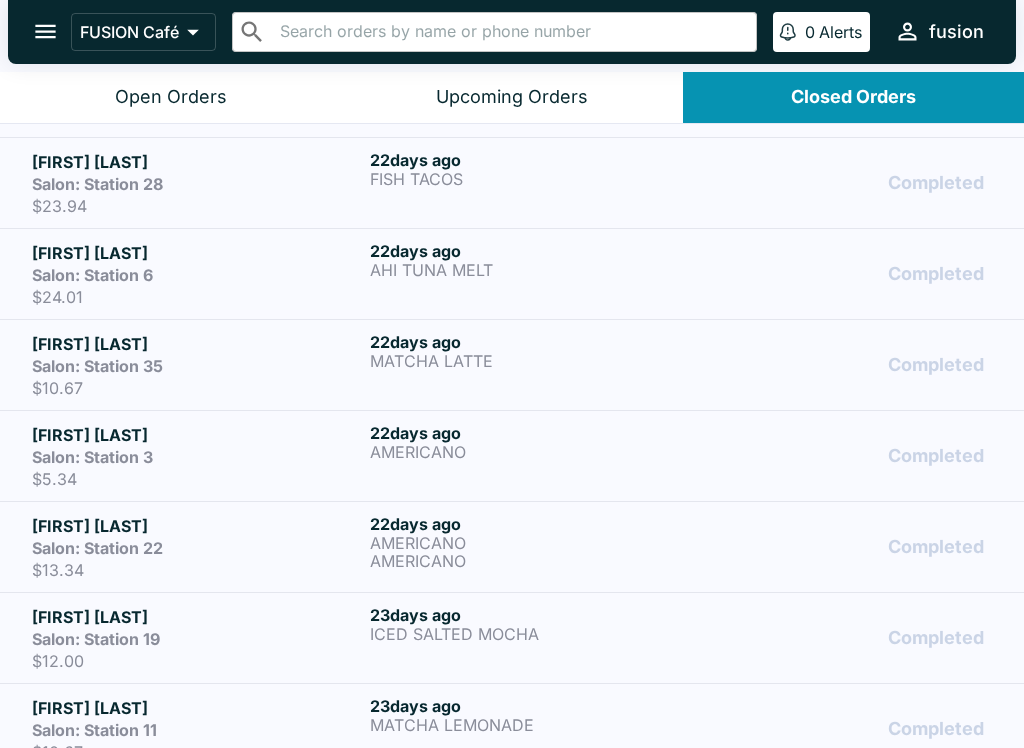 click on "22 days ago" at bounding box center [535, 342] 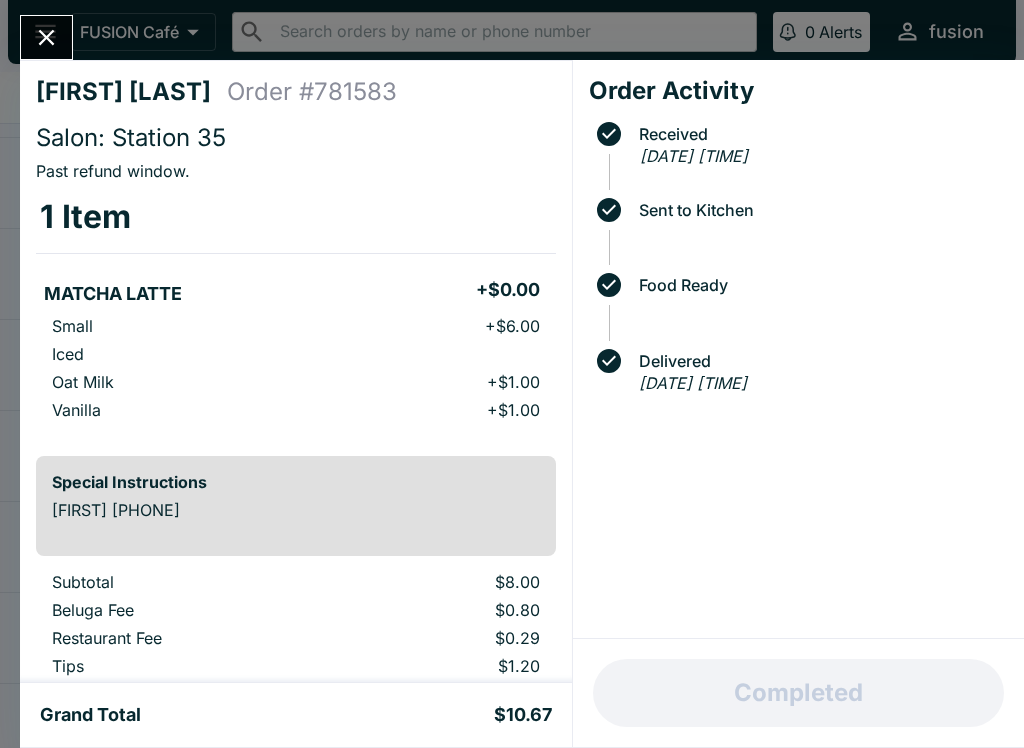 click 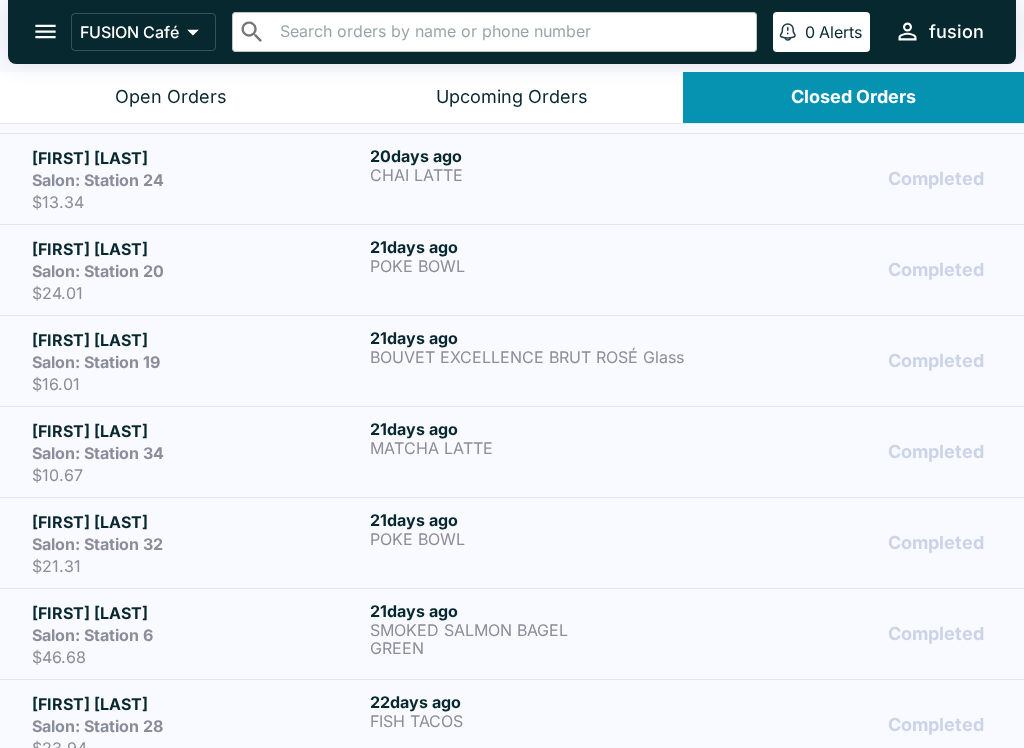 scroll, scrollTop: 5742, scrollLeft: 0, axis: vertical 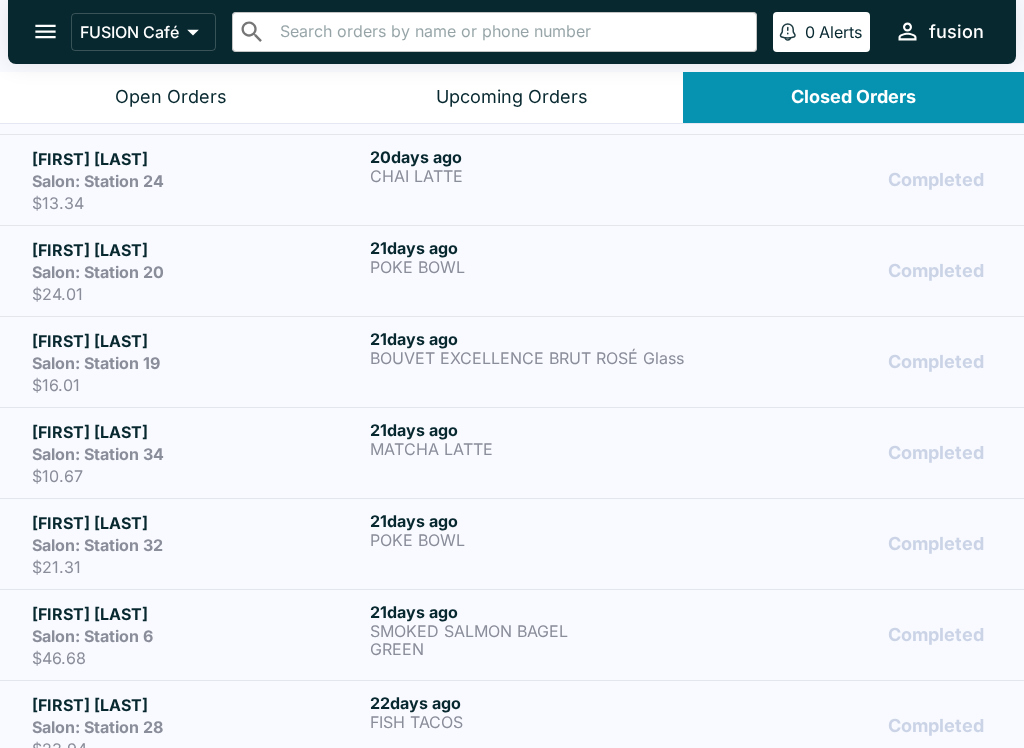 click on "21 days ago" at bounding box center [535, 430] 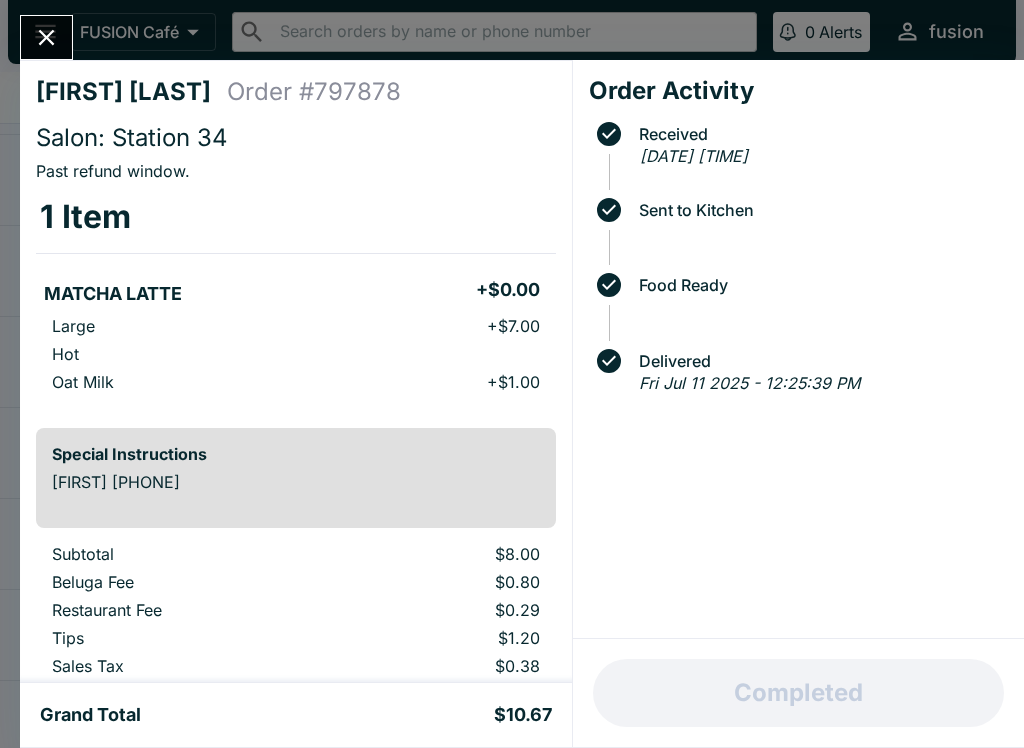 click 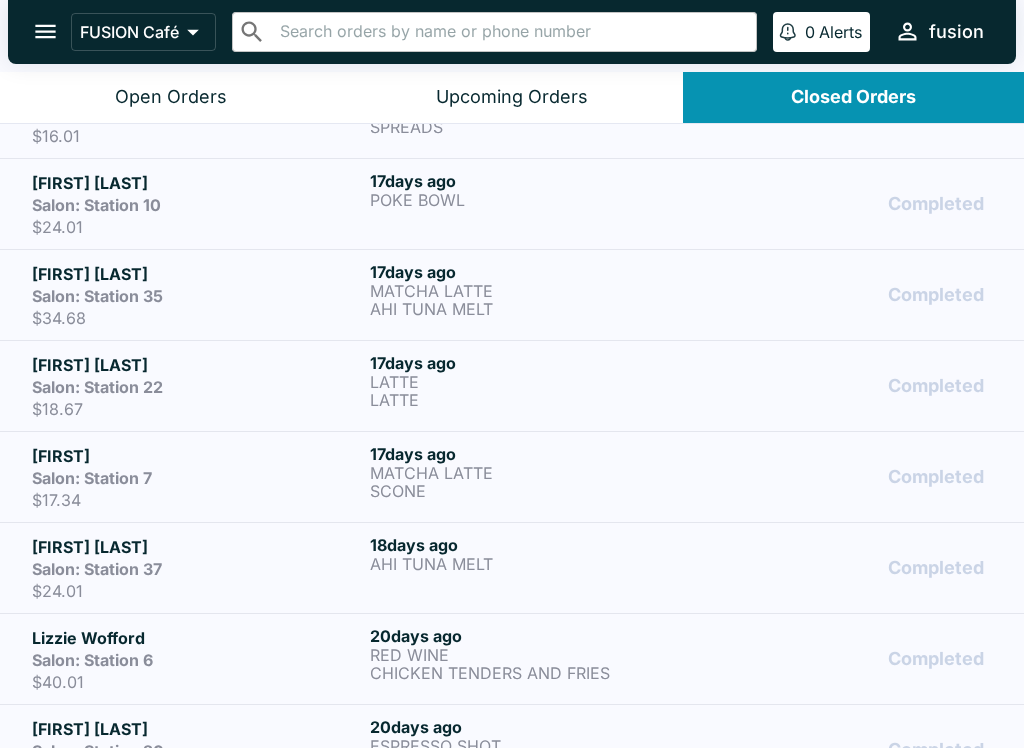 scroll, scrollTop: 4805, scrollLeft: 0, axis: vertical 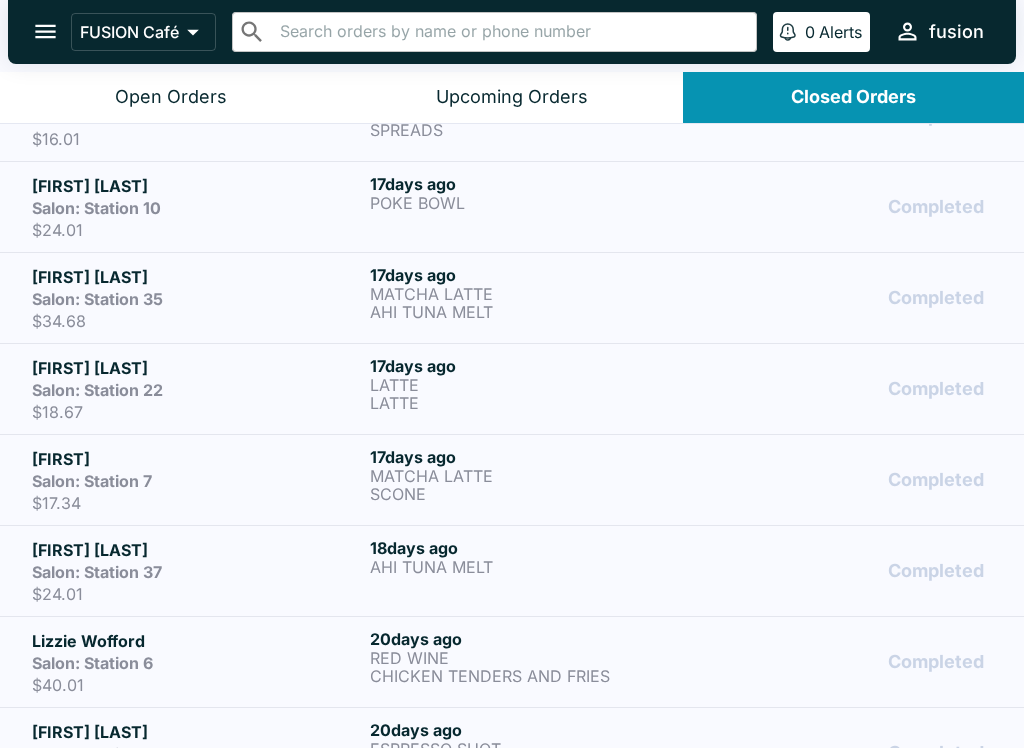 click on "MATCHA LATTE" at bounding box center [535, 476] 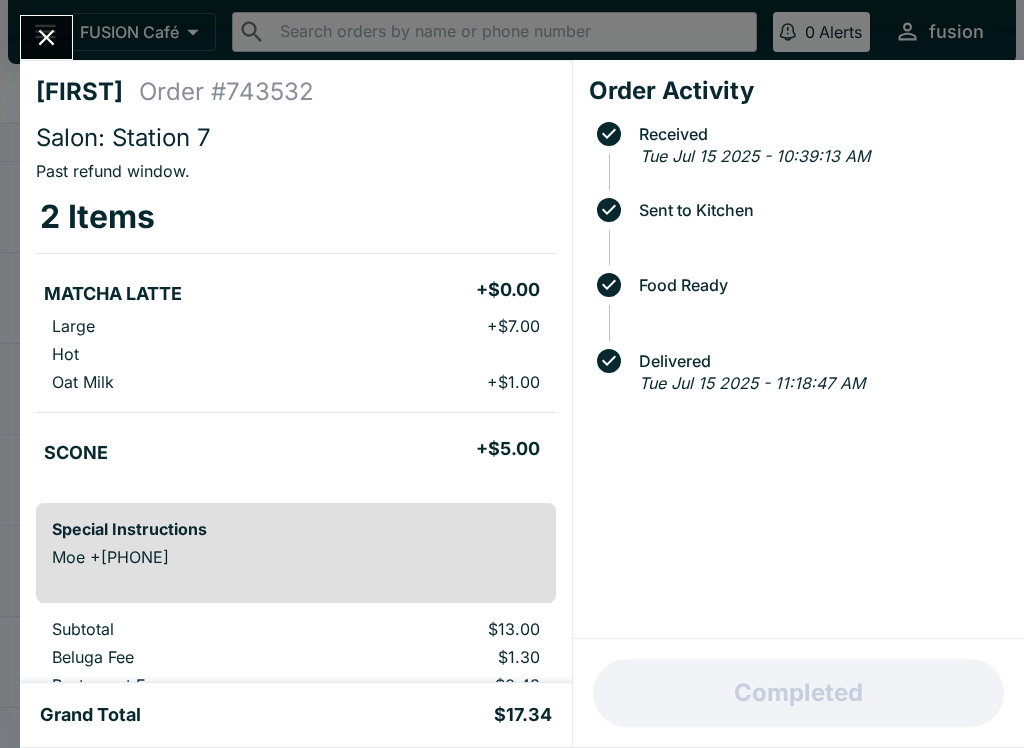 click 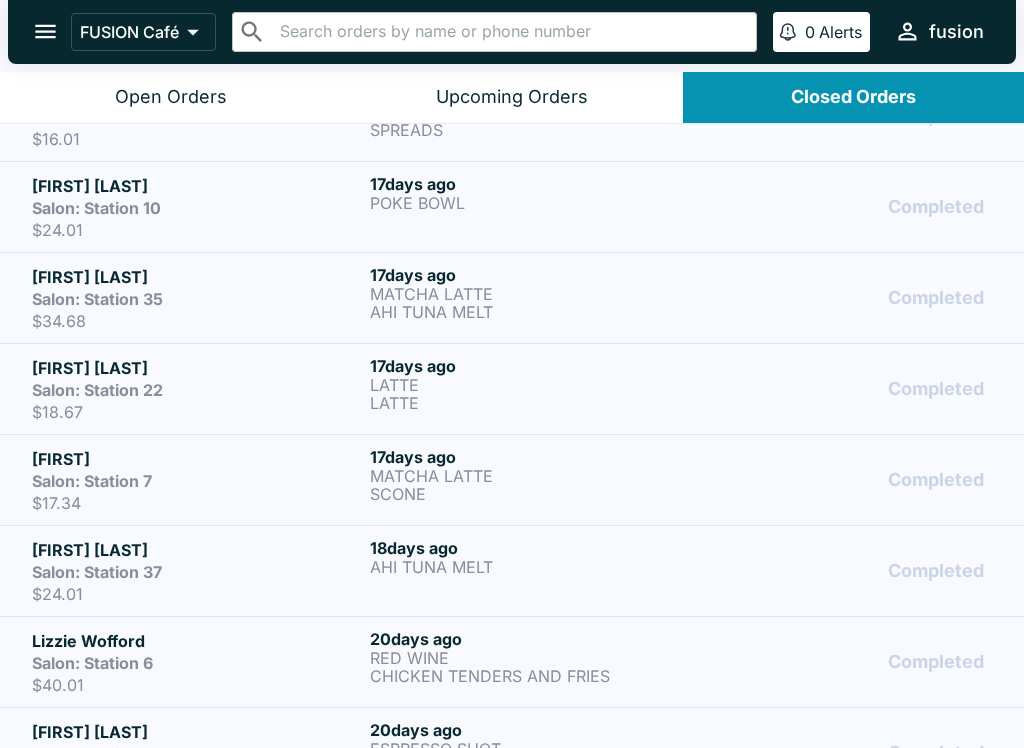 click on "LATTE" at bounding box center (535, 385) 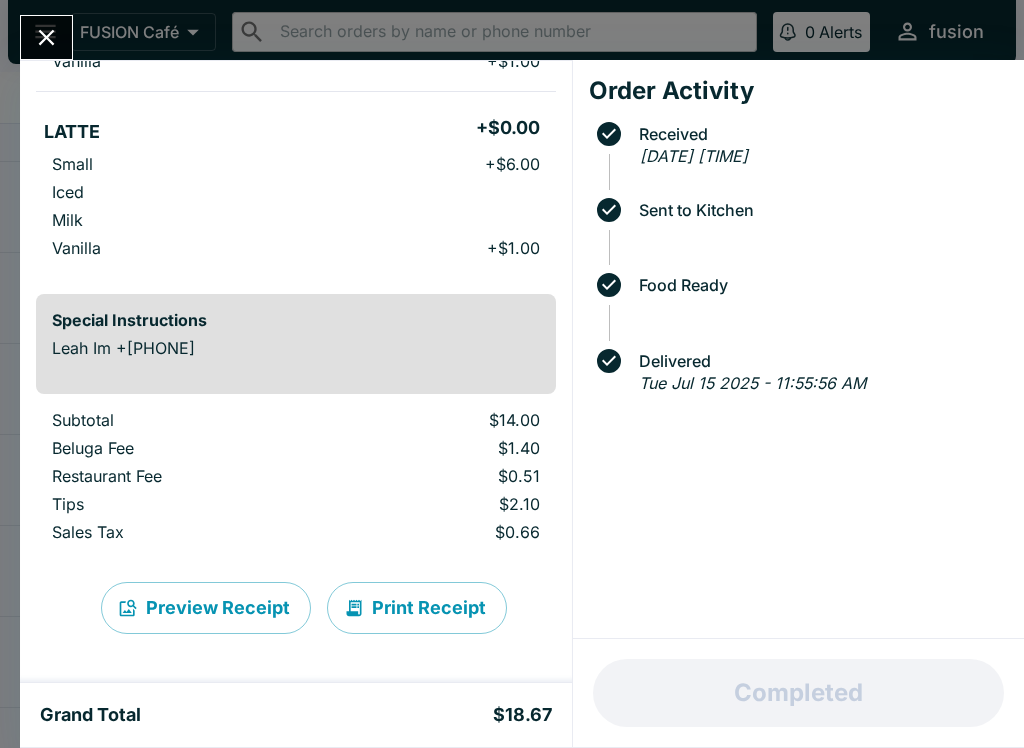 scroll, scrollTop: 349, scrollLeft: 0, axis: vertical 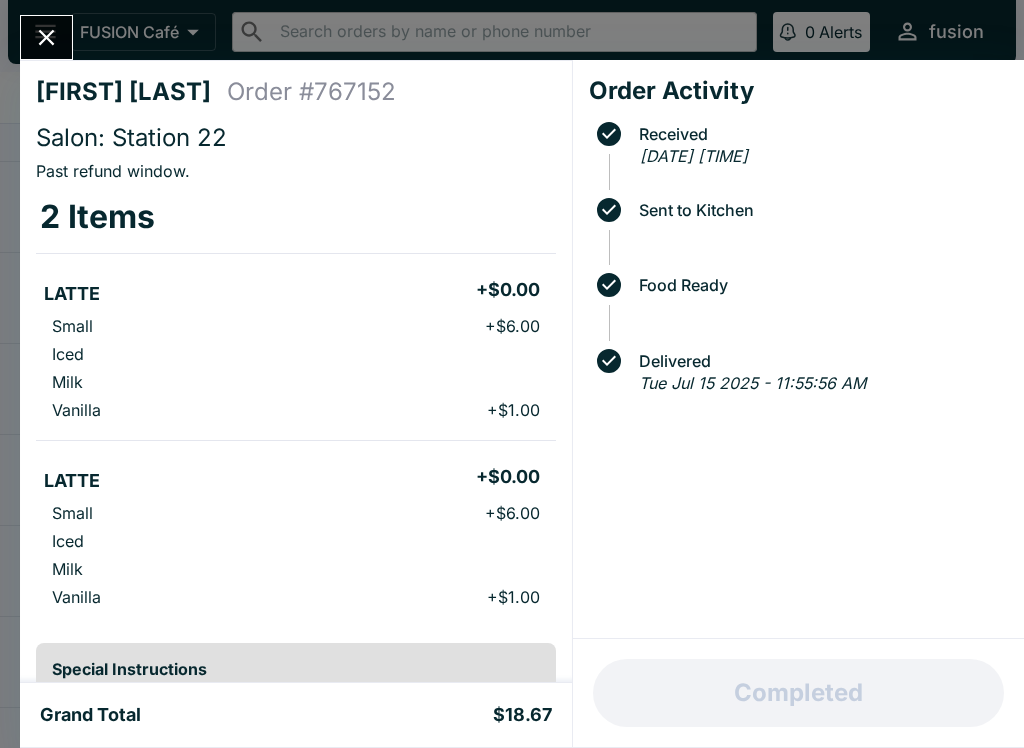 click 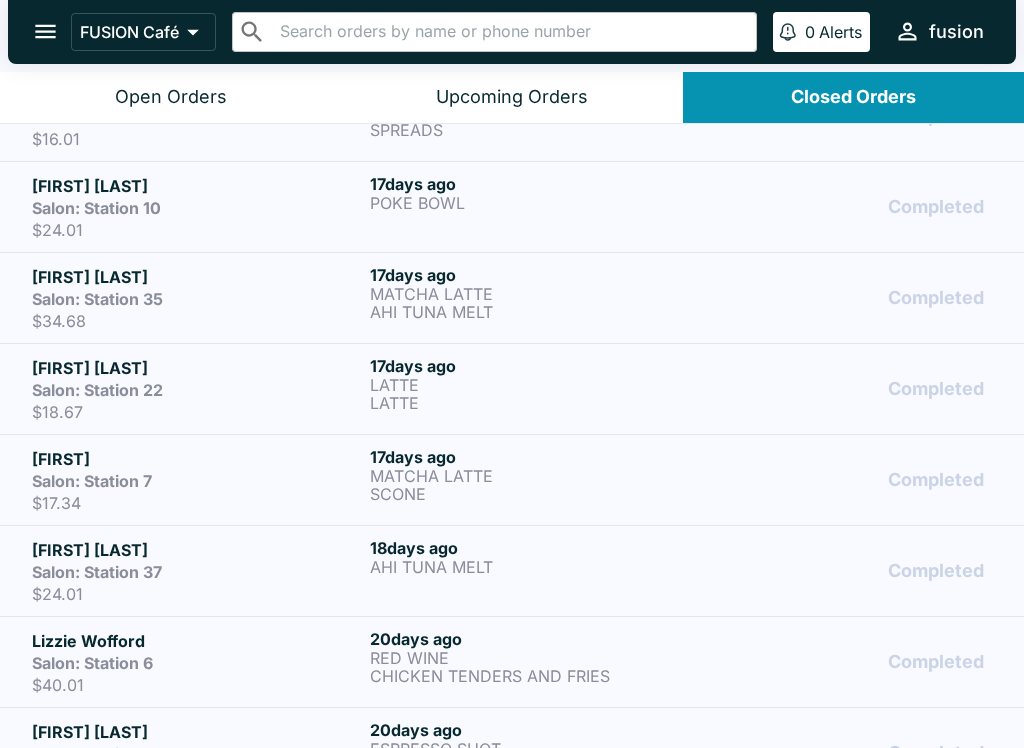 click on "17 days ago" at bounding box center (535, 275) 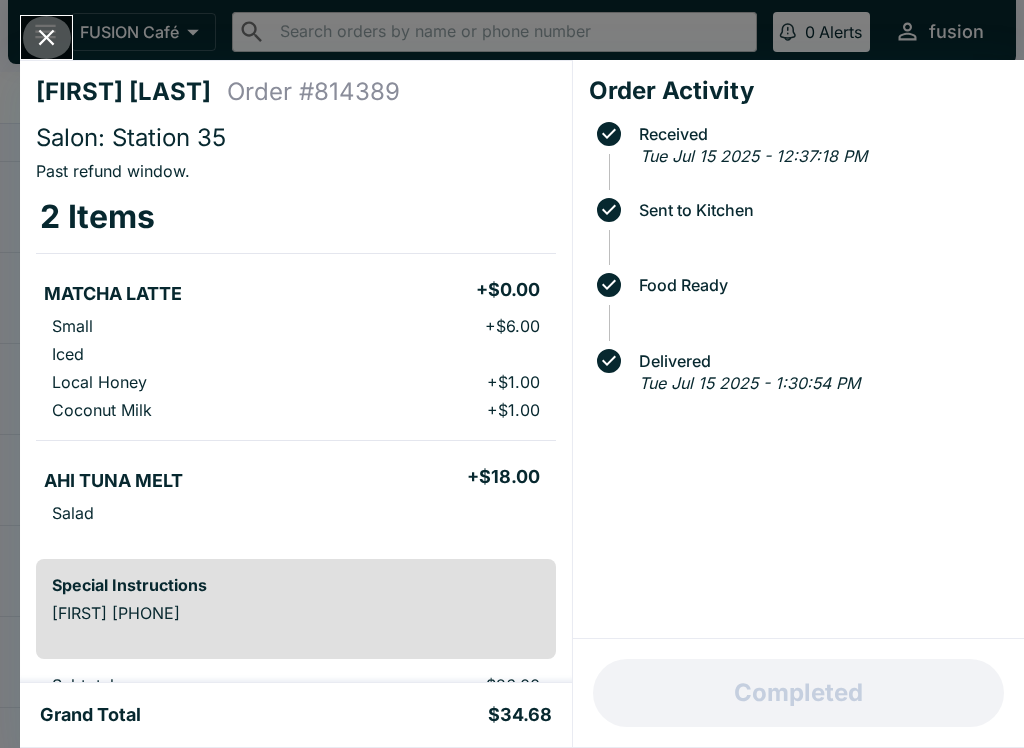 click at bounding box center [46, 37] 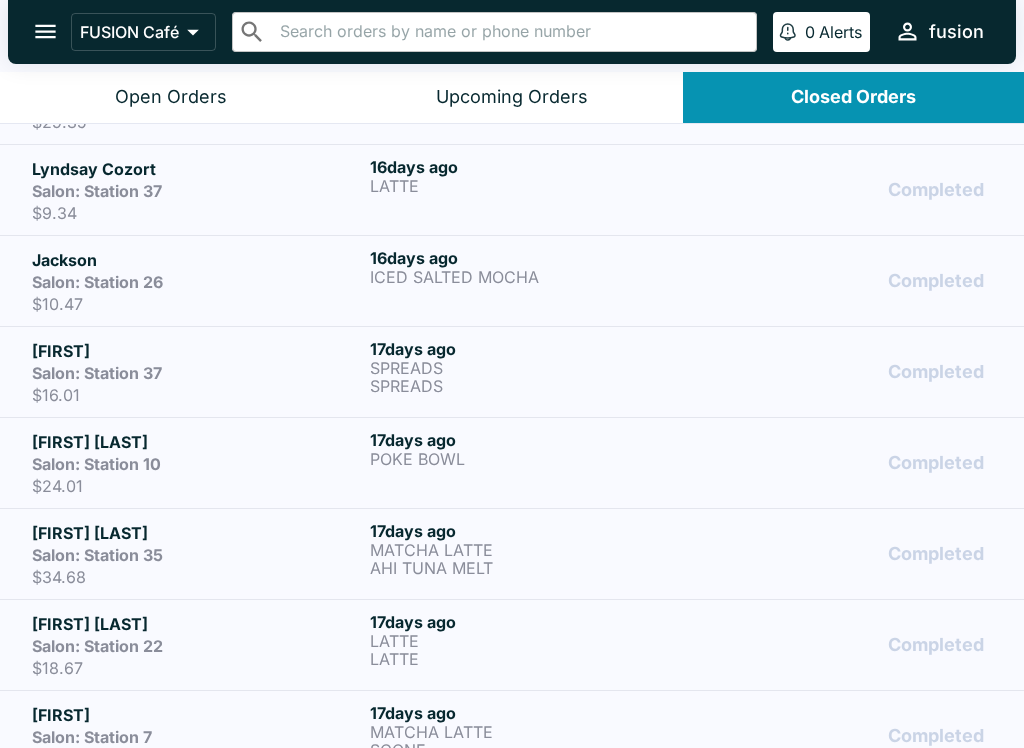 scroll, scrollTop: 4546, scrollLeft: 0, axis: vertical 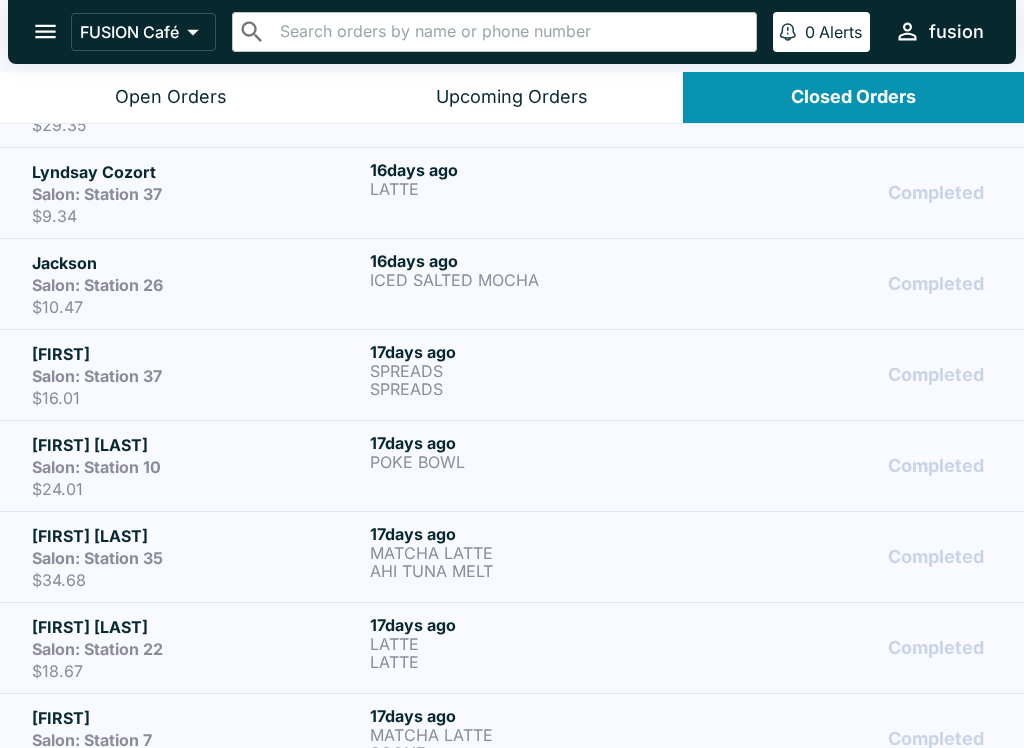 click on "16 days ago" at bounding box center (535, 261) 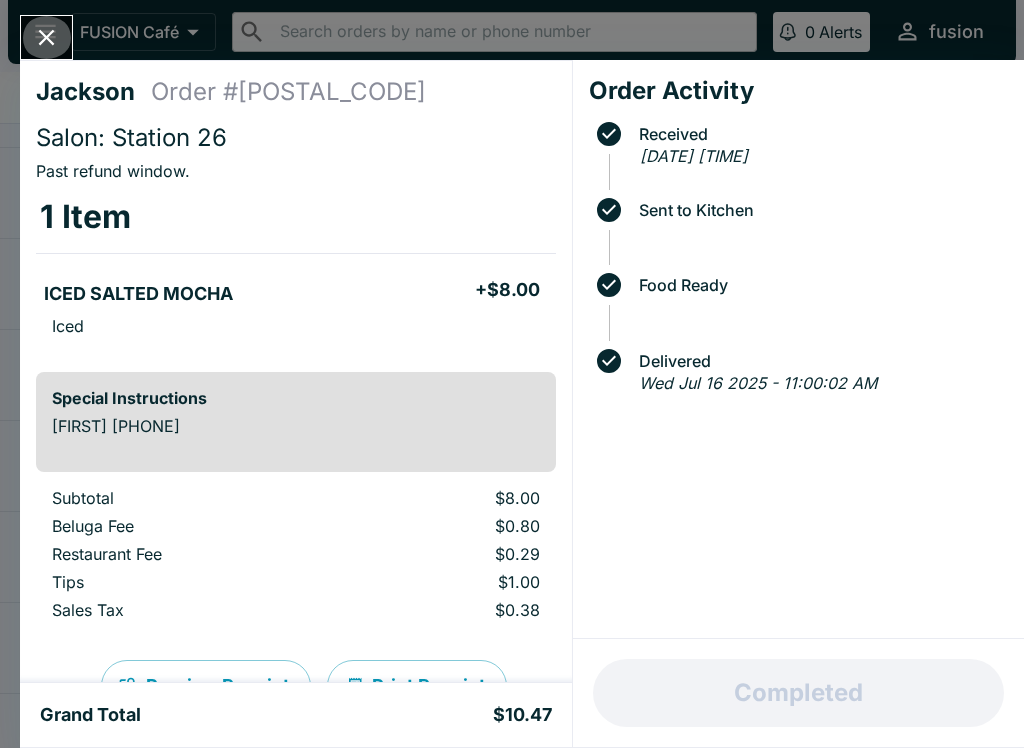 click 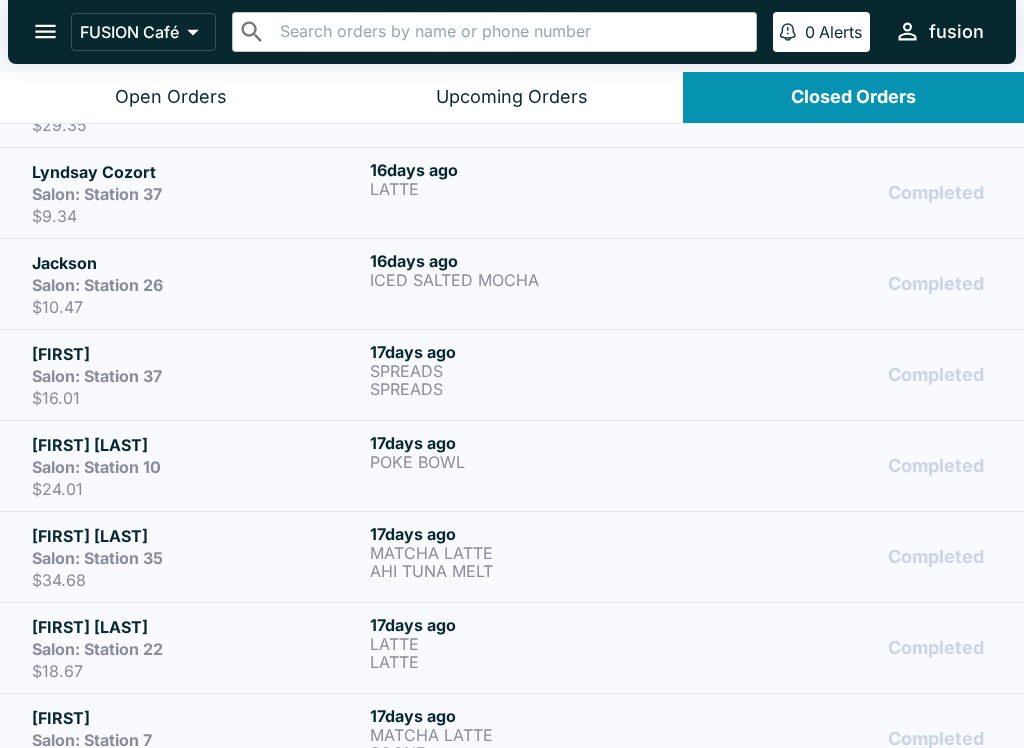 click on "16 days ago" at bounding box center (535, 170) 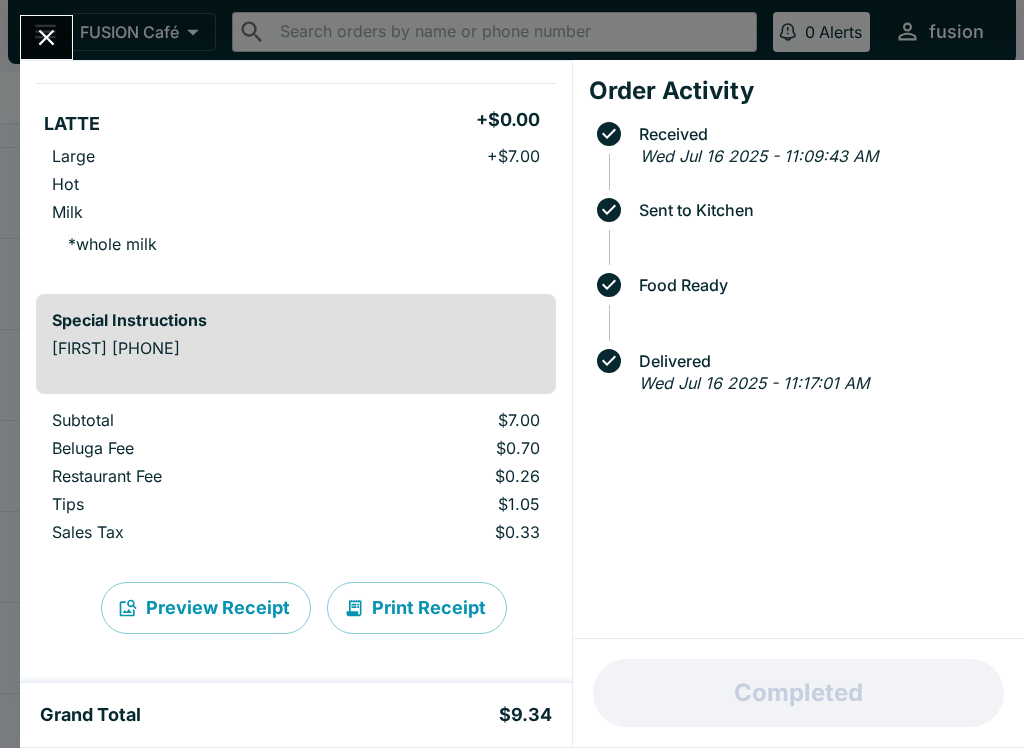 scroll, scrollTop: 170, scrollLeft: 0, axis: vertical 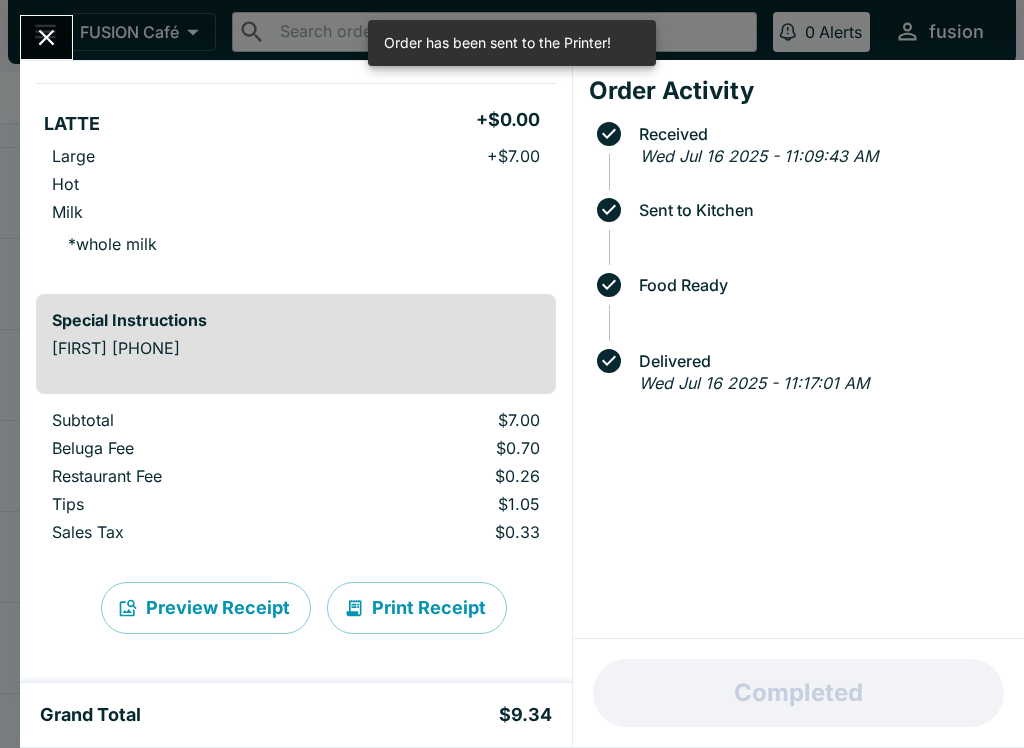 click at bounding box center [46, 37] 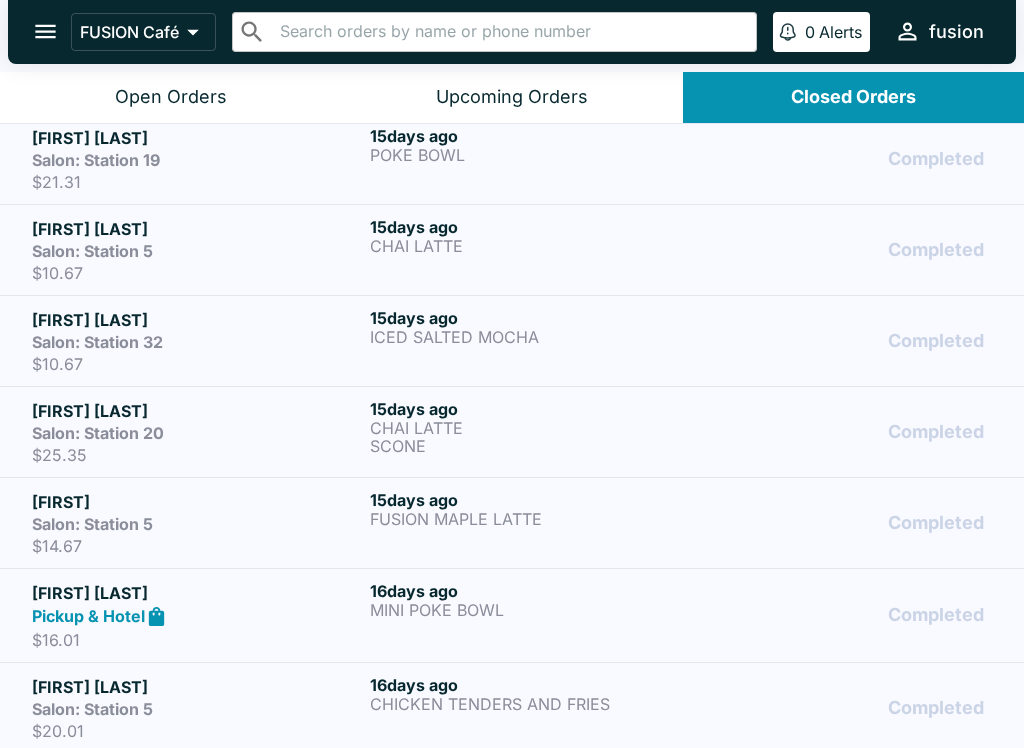 scroll, scrollTop: 3664, scrollLeft: 0, axis: vertical 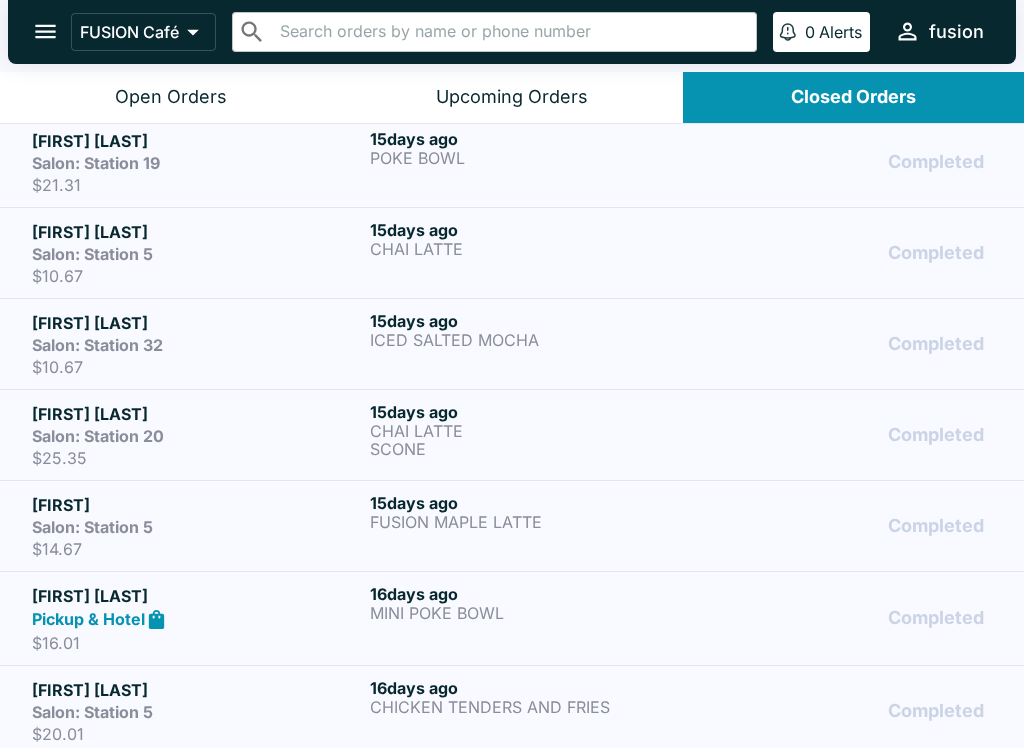 click on "15 days ago" at bounding box center [535, 412] 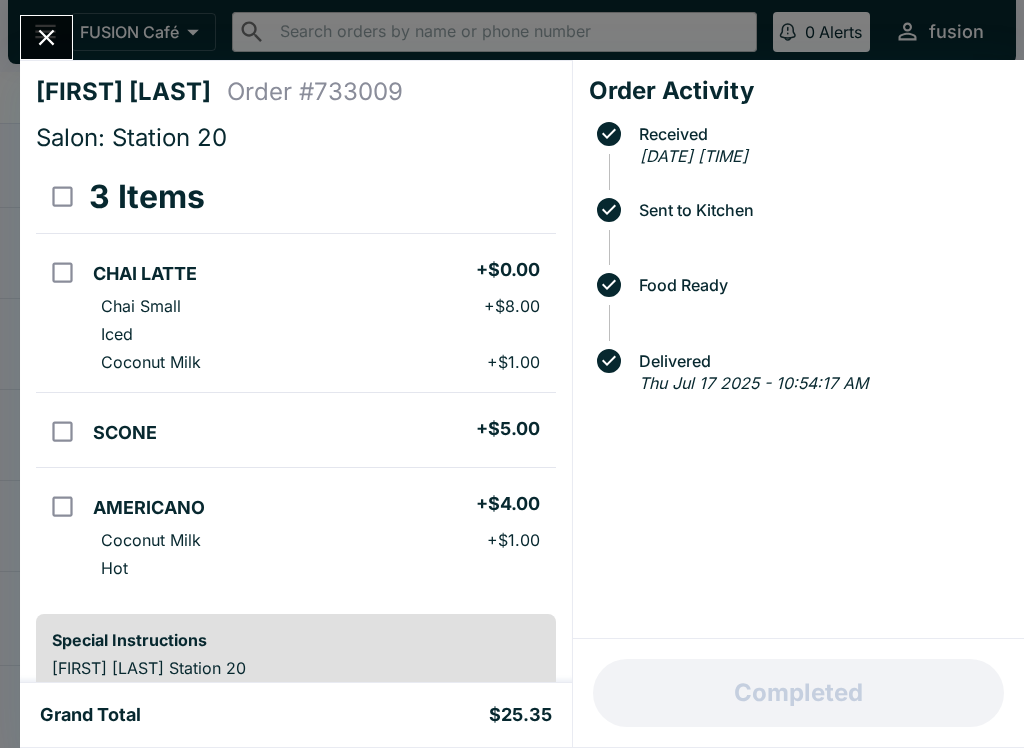 click 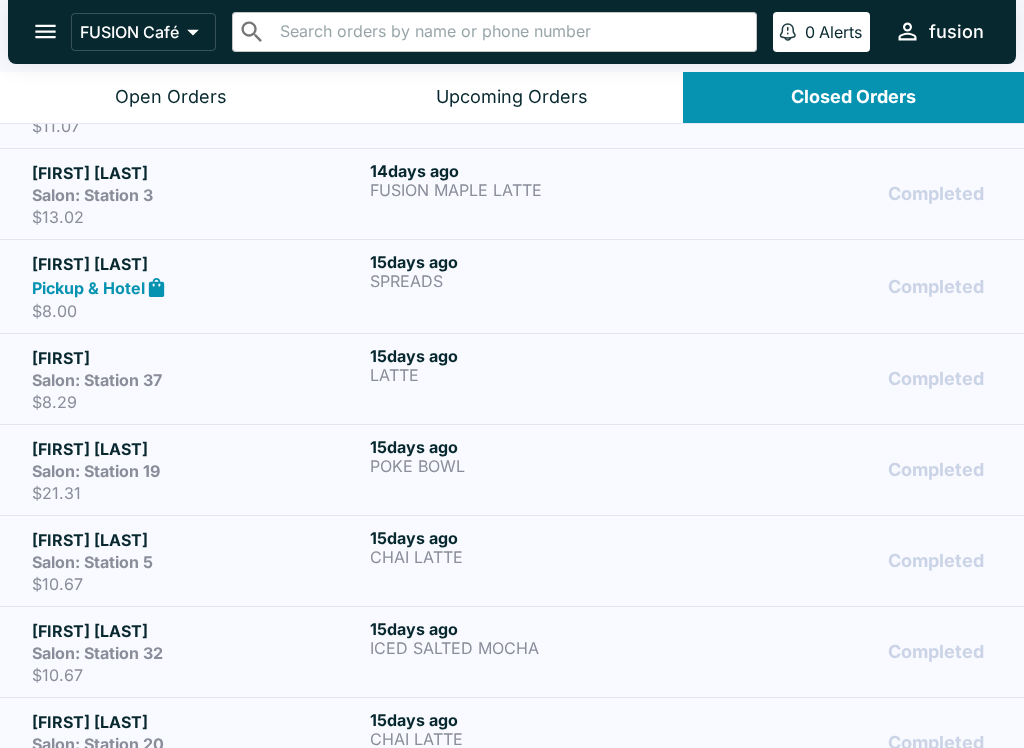 scroll, scrollTop: 3351, scrollLeft: 0, axis: vertical 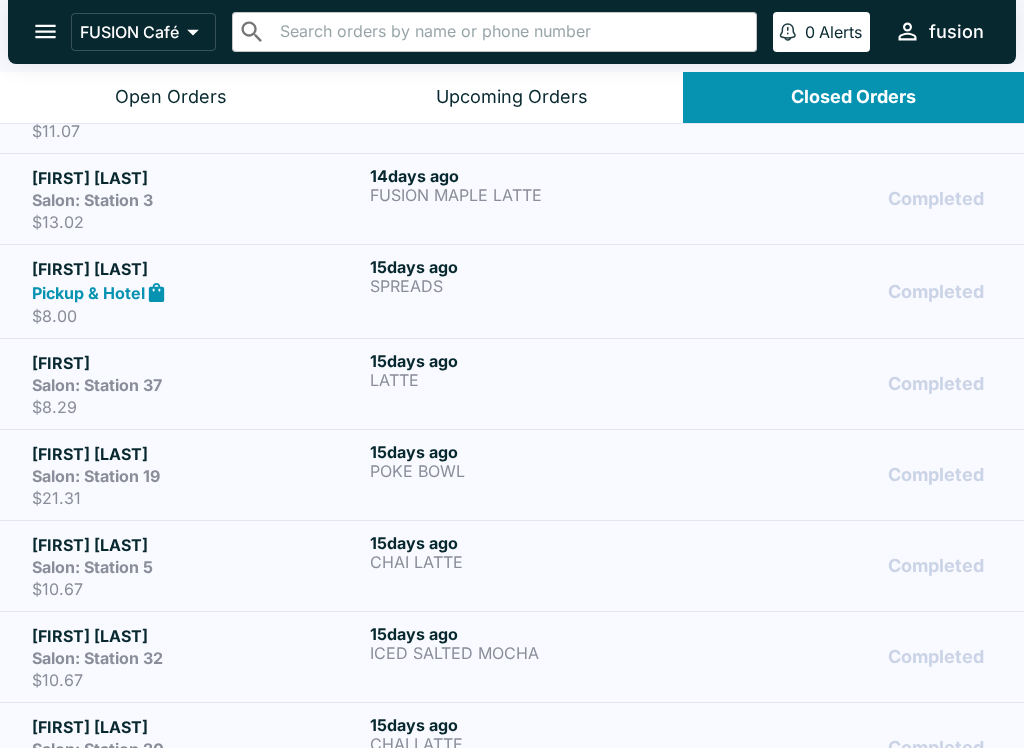 click on "15 days ago" at bounding box center [535, 361] 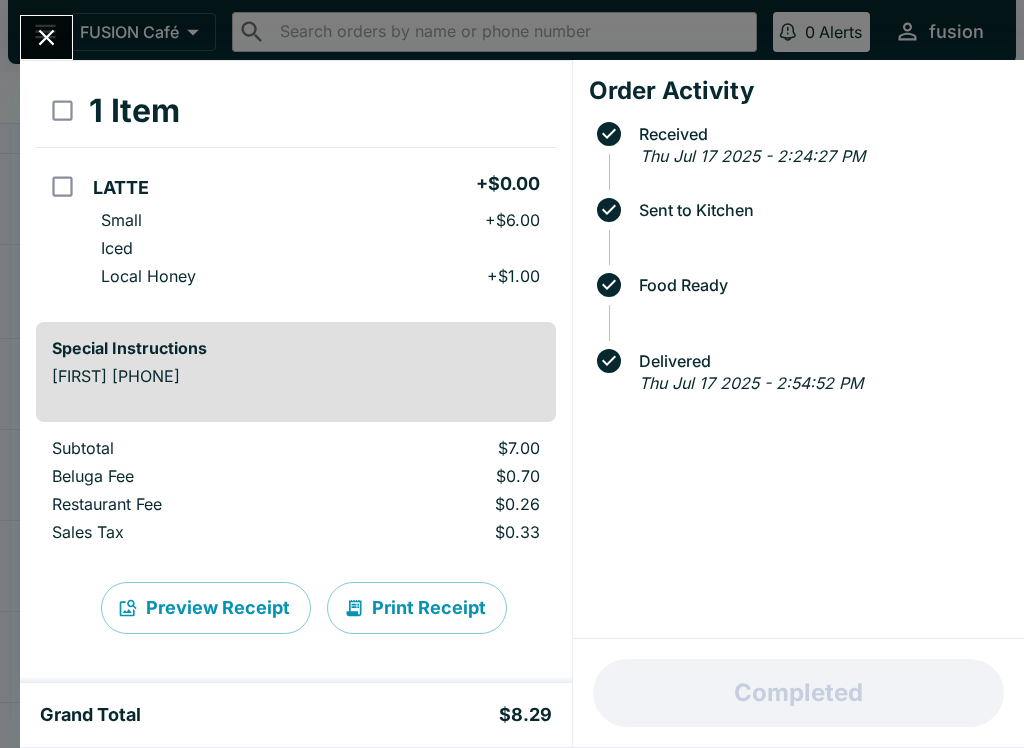 scroll, scrollTop: 86, scrollLeft: 0, axis: vertical 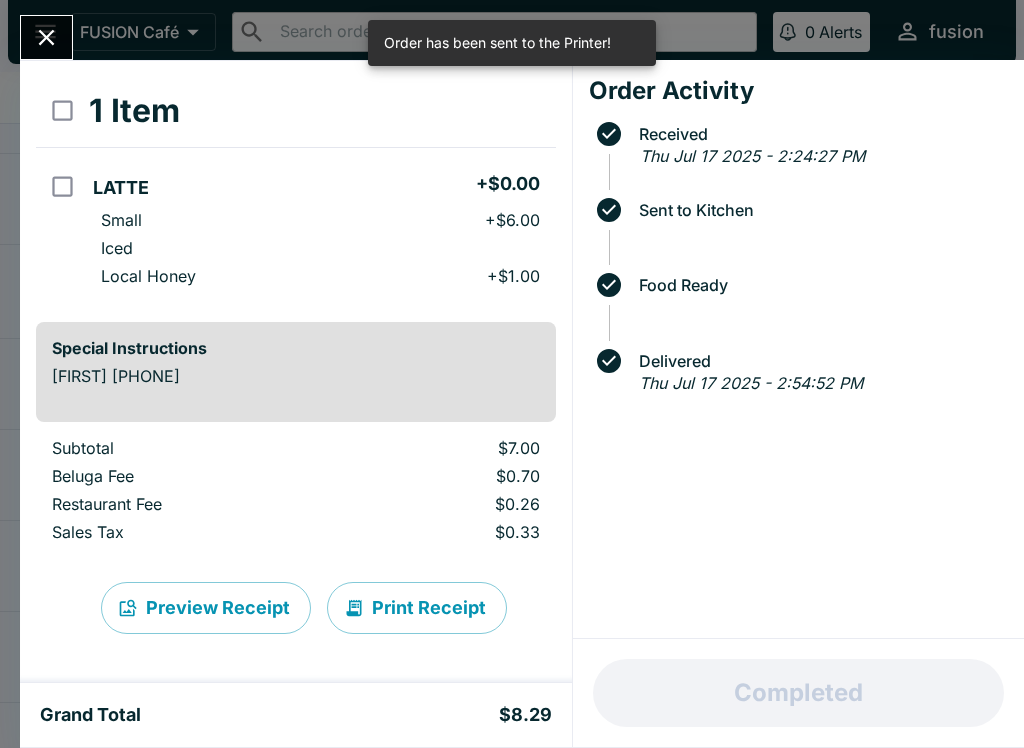 click at bounding box center [46, 37] 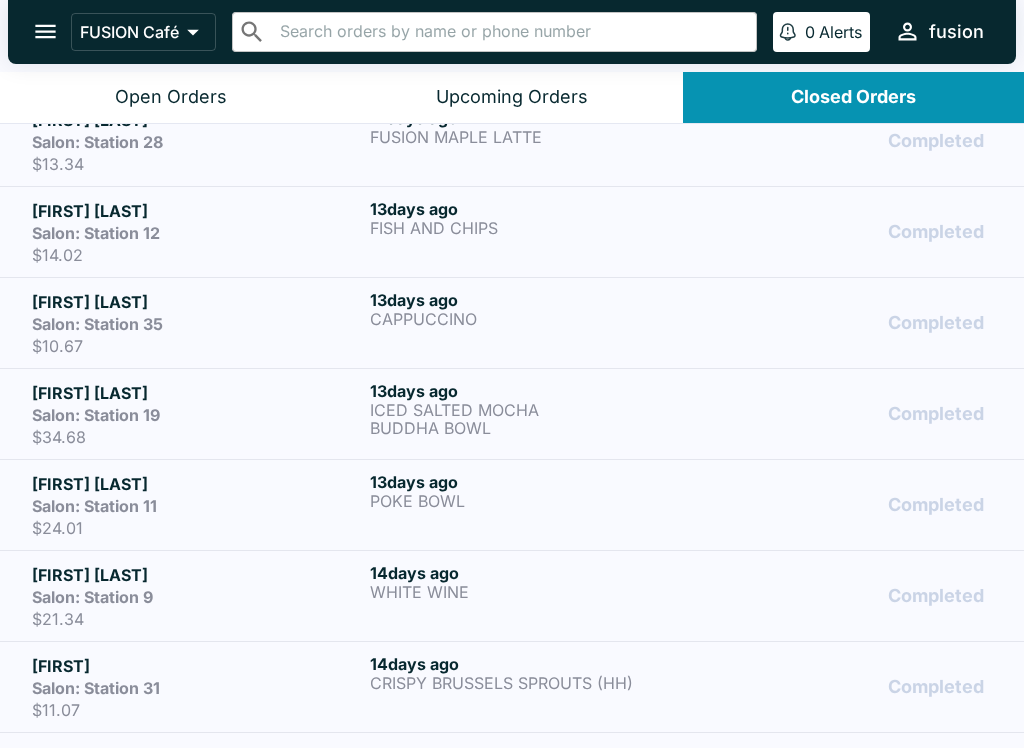 scroll, scrollTop: 2770, scrollLeft: 0, axis: vertical 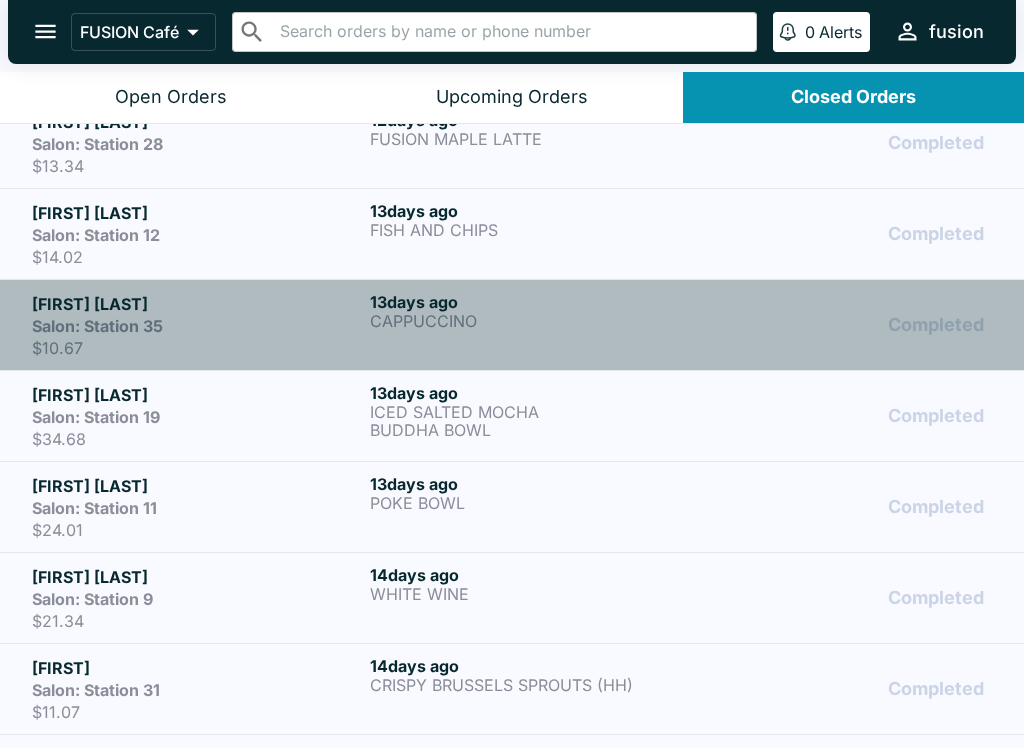 click on "13 days ago" at bounding box center [535, 302] 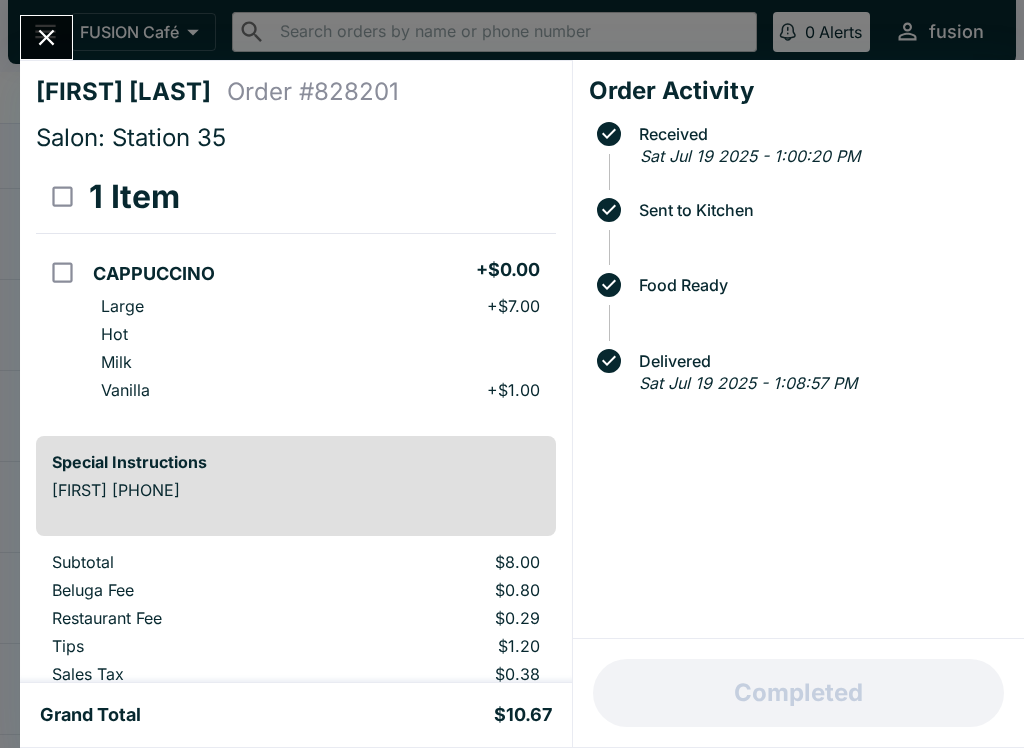 click at bounding box center (46, 37) 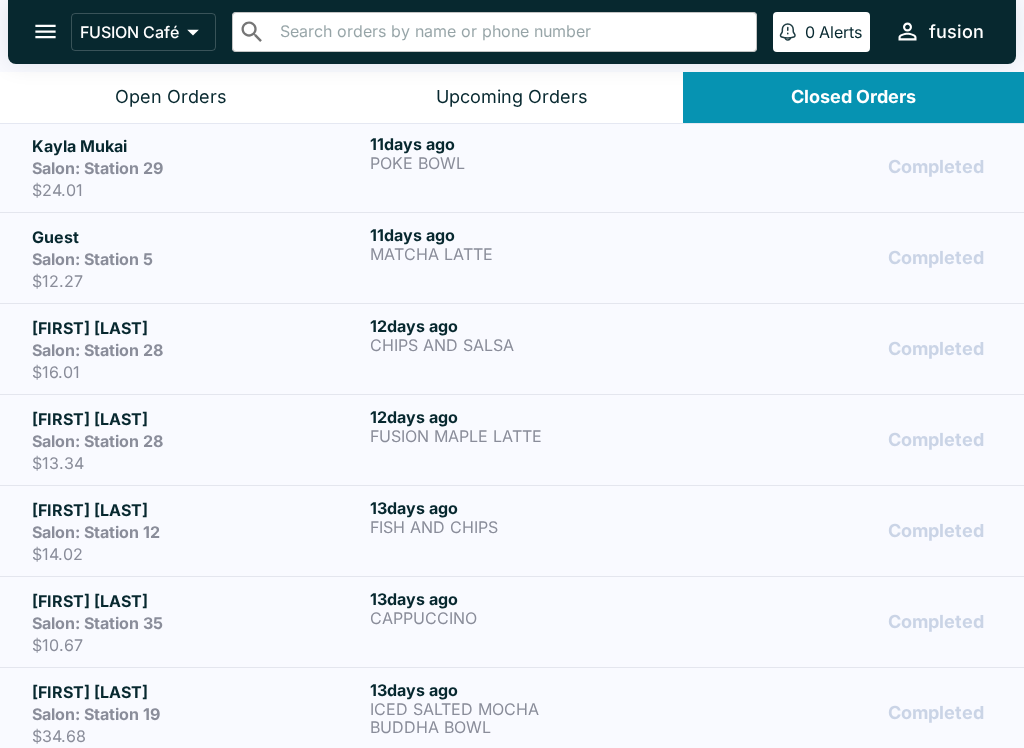 scroll, scrollTop: 2472, scrollLeft: 0, axis: vertical 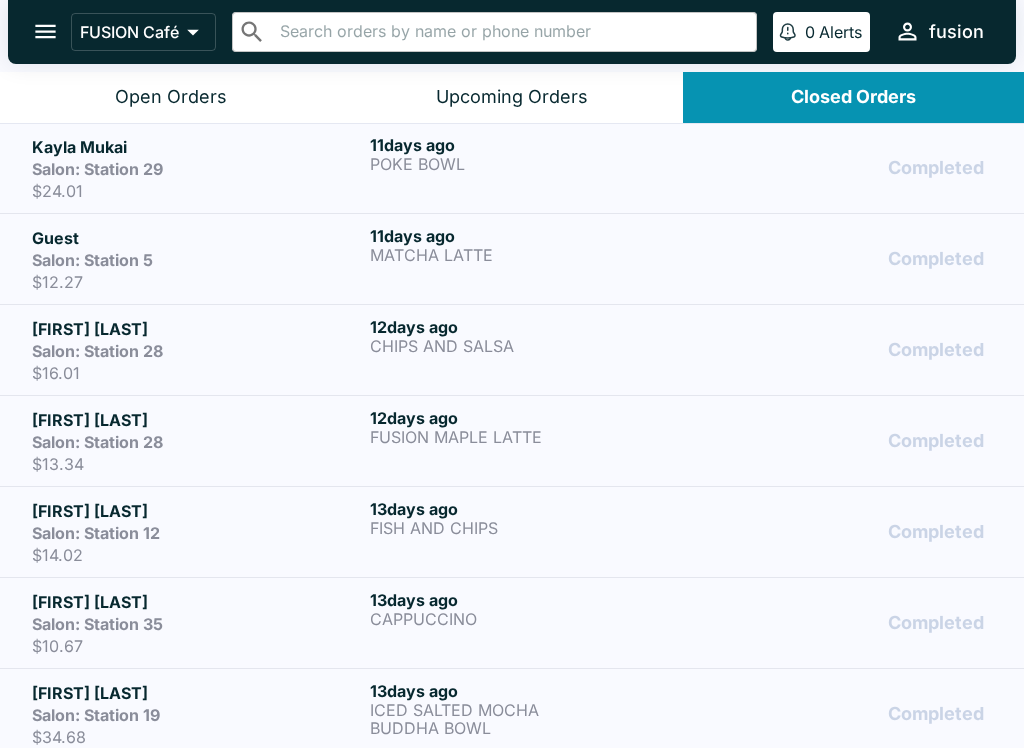 click on "12 days ago" at bounding box center [535, 327] 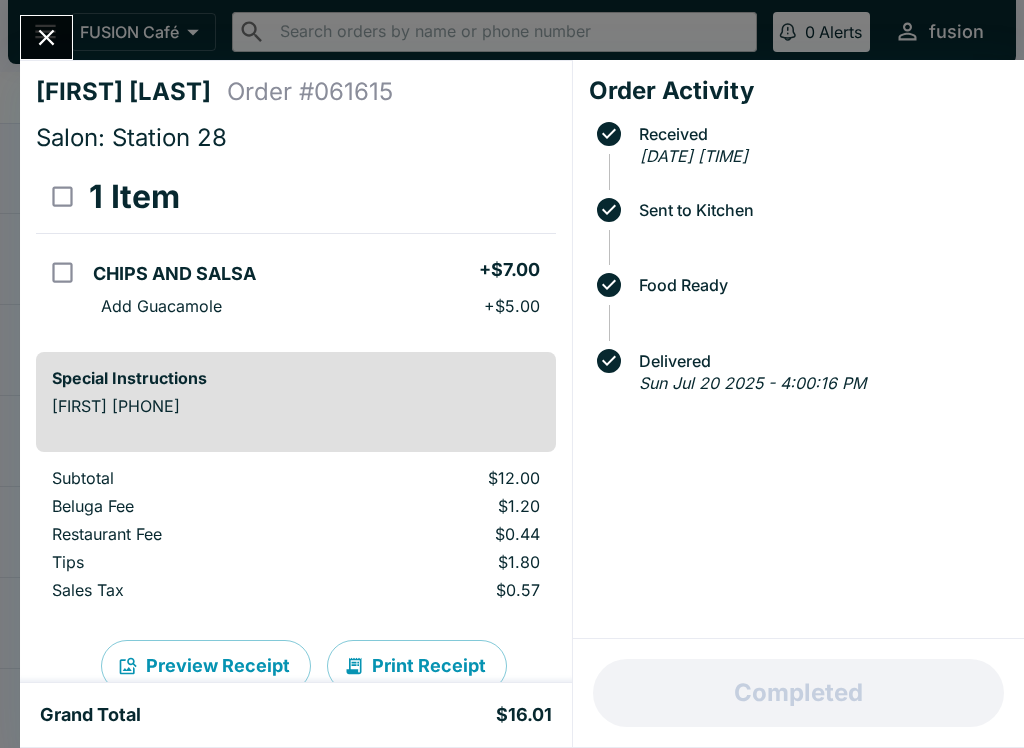 click 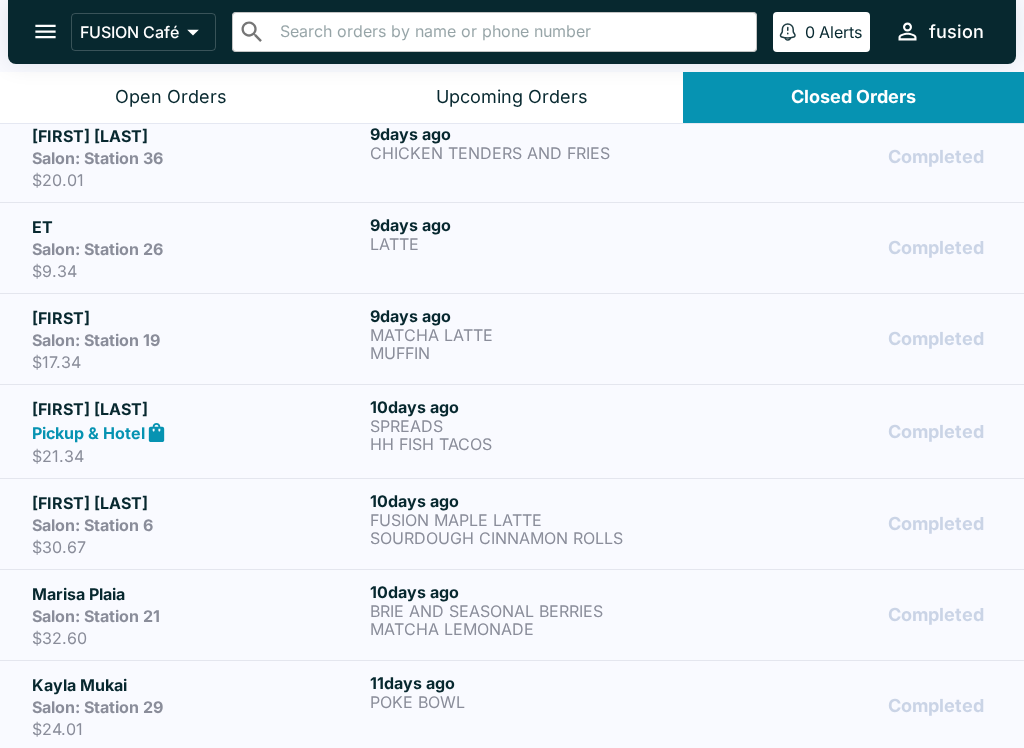 scroll, scrollTop: 1934, scrollLeft: 0, axis: vertical 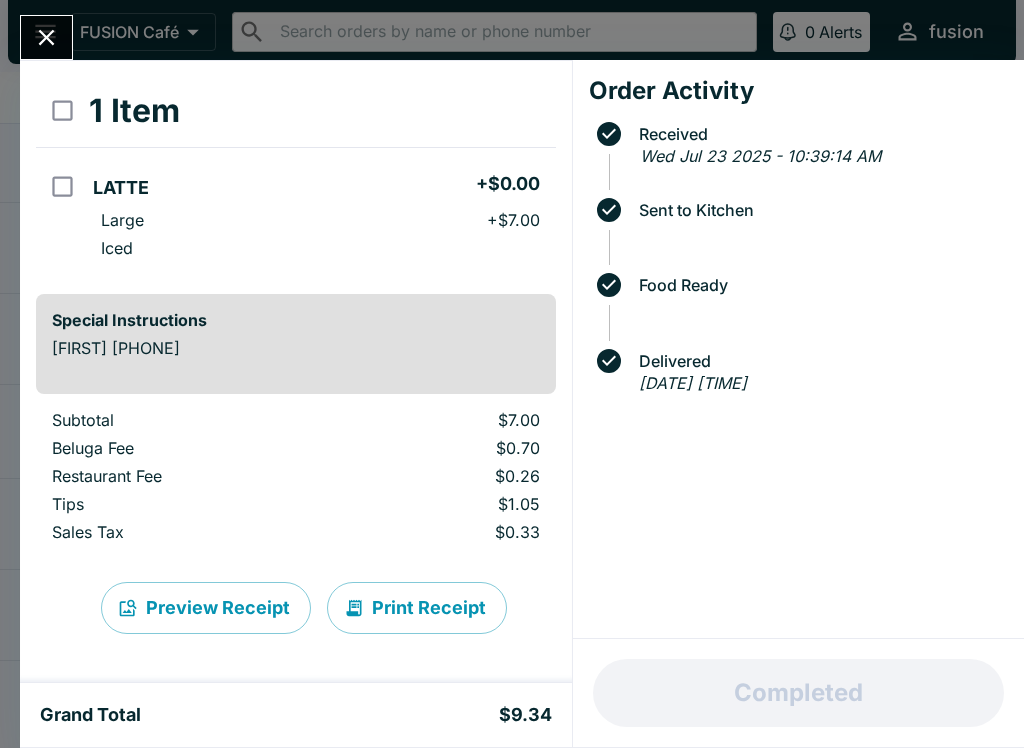 click on "Print Receipt" at bounding box center (417, 608) 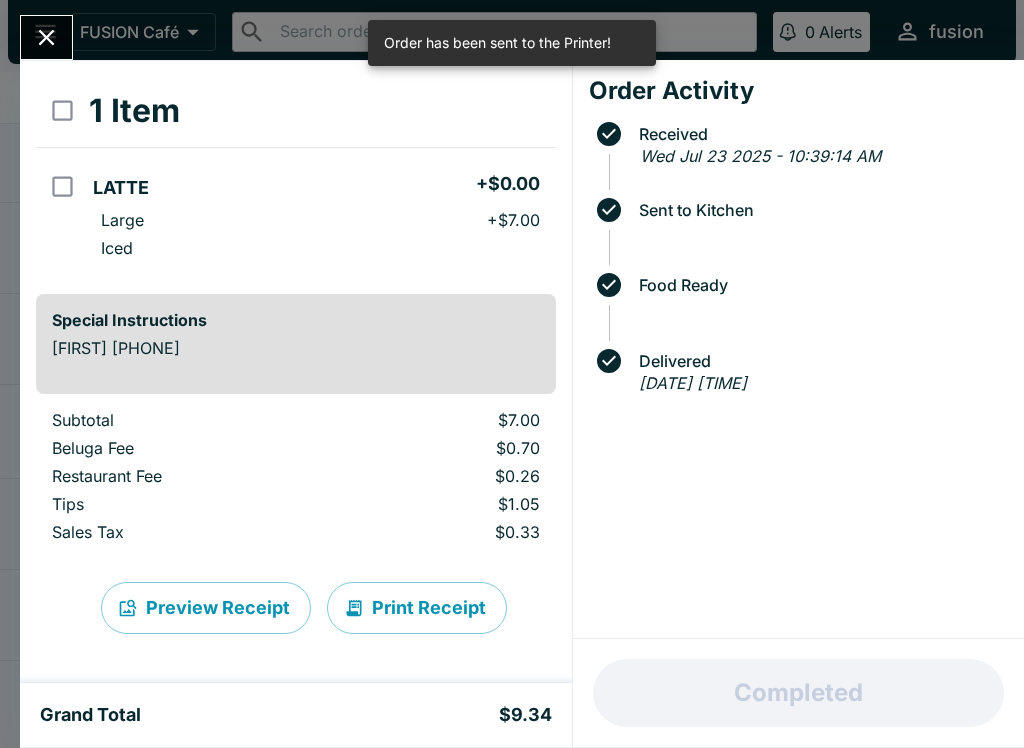click 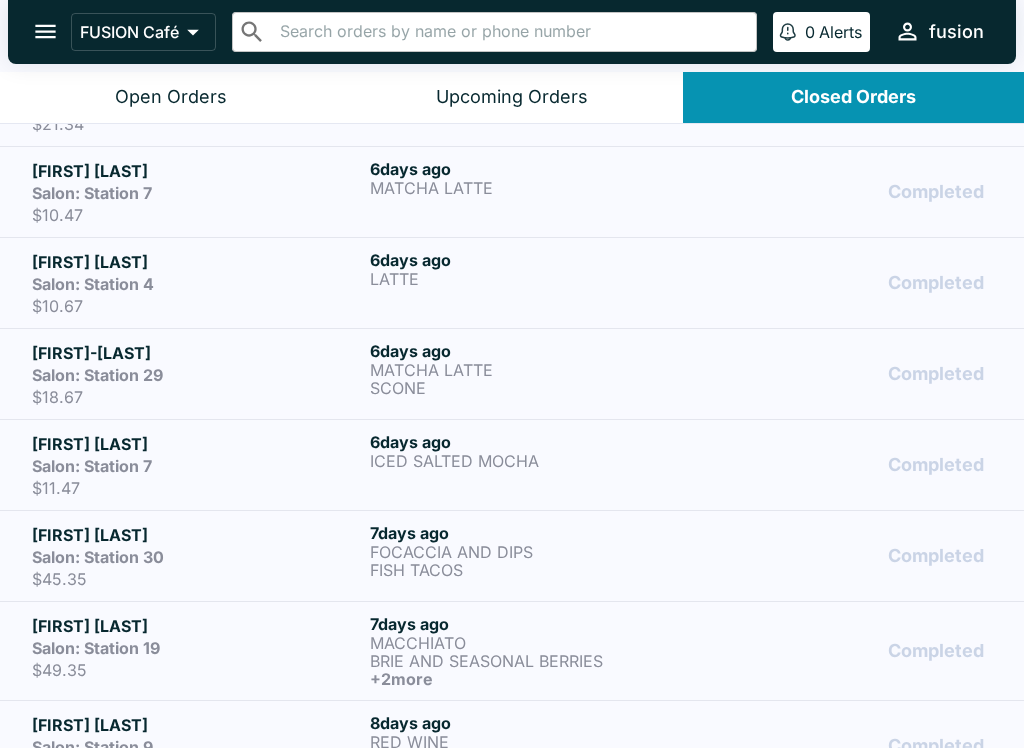 scroll, scrollTop: 802, scrollLeft: 0, axis: vertical 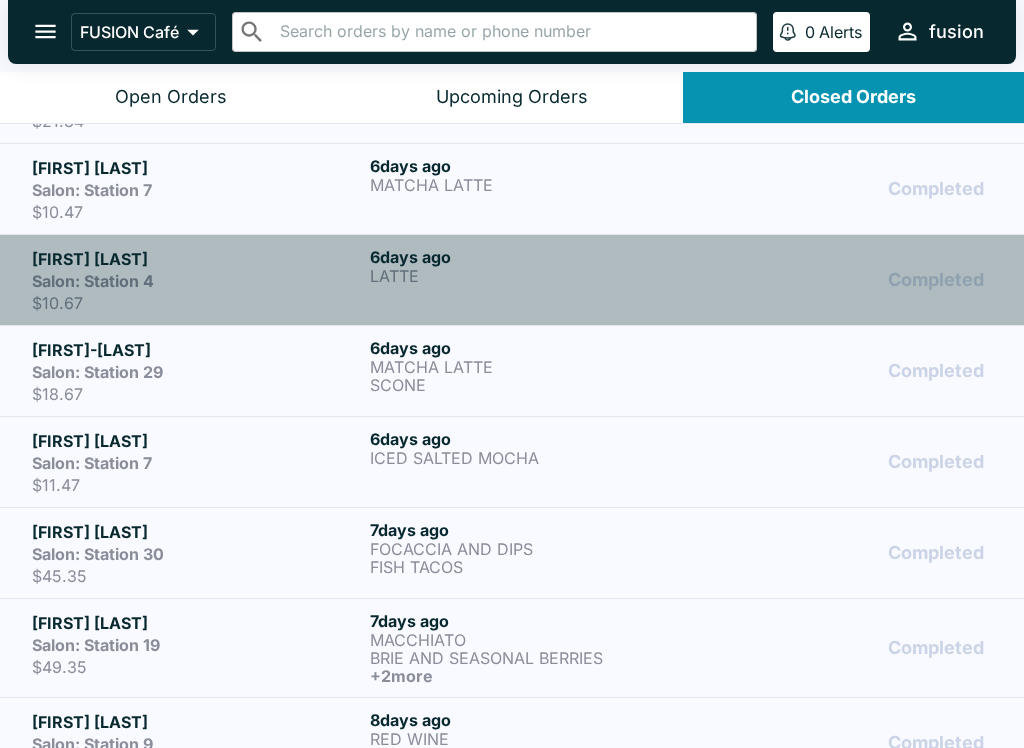 click on "LATTE" at bounding box center (535, 276) 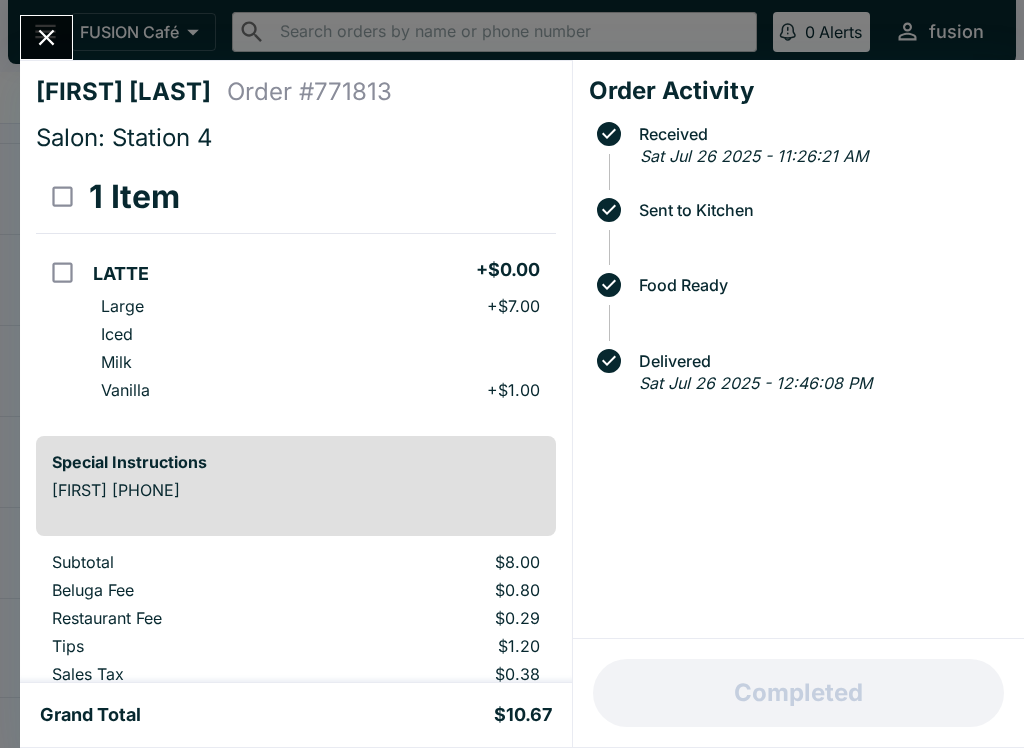 click at bounding box center [46, 37] 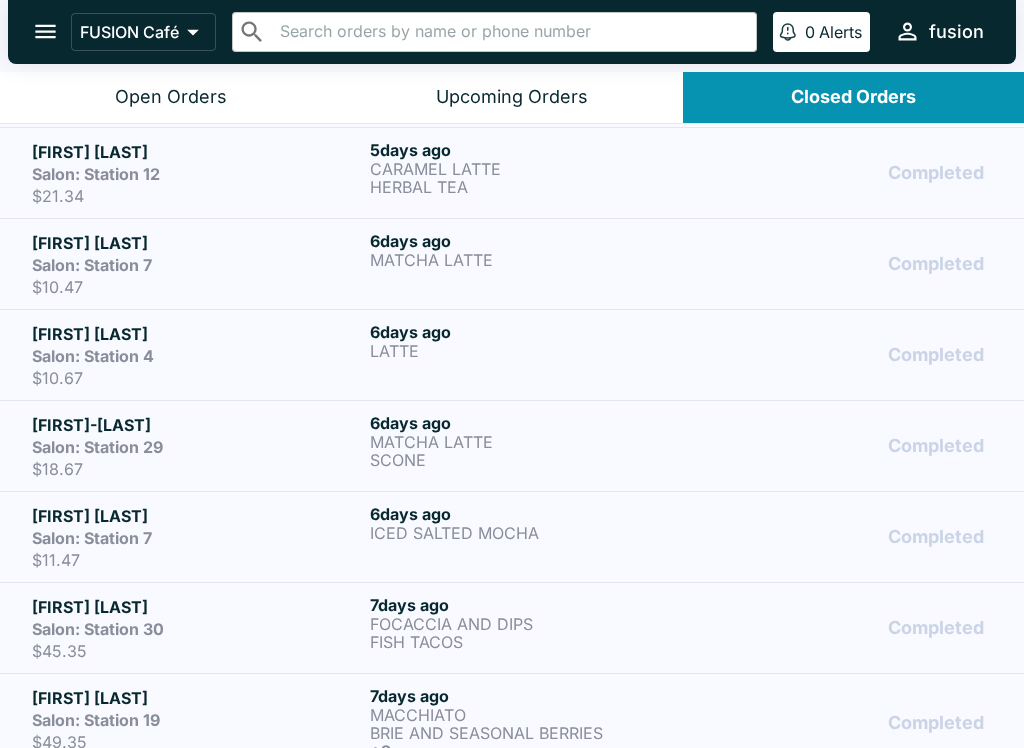 scroll, scrollTop: 725, scrollLeft: 0, axis: vertical 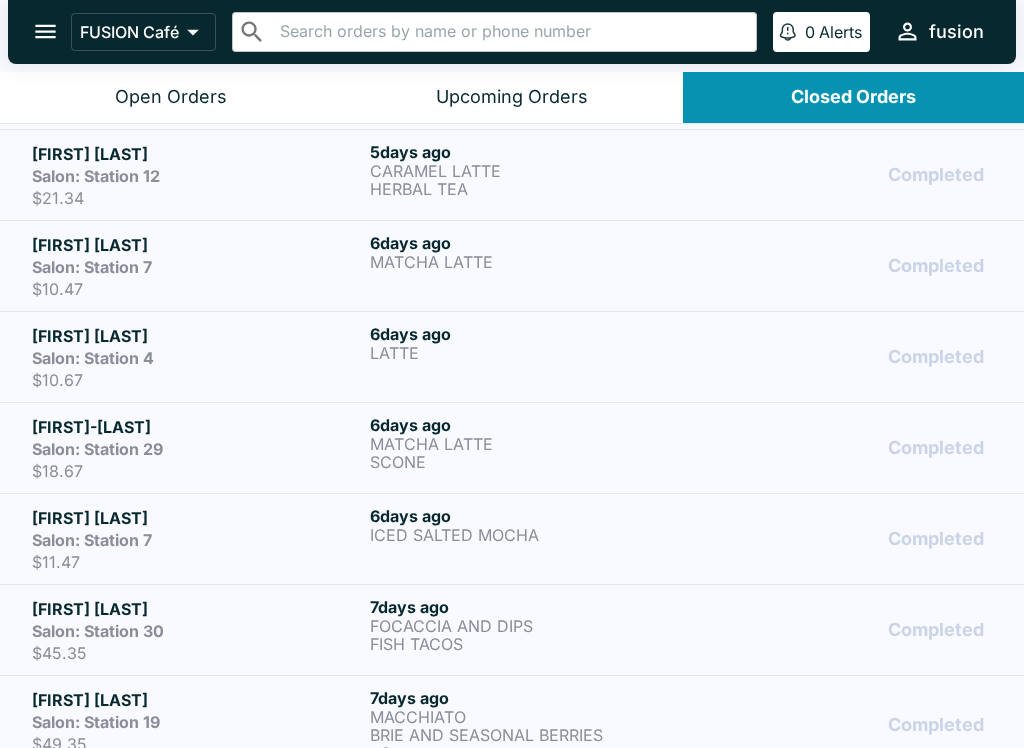 click on "MATCHA LATTE" at bounding box center [535, 262] 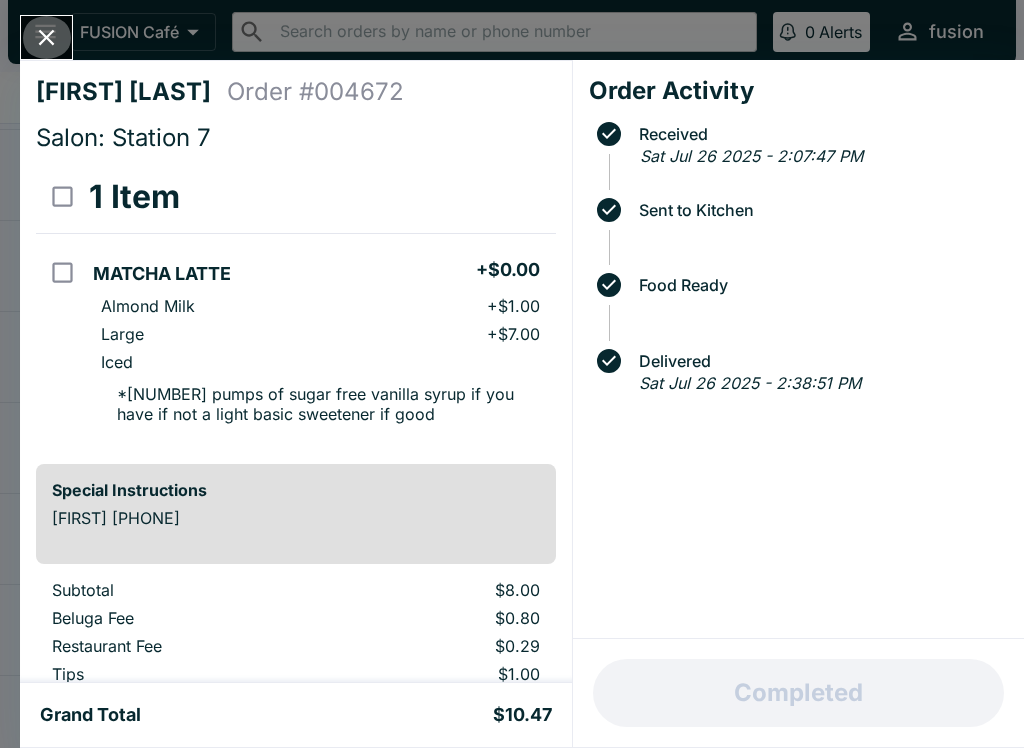 click 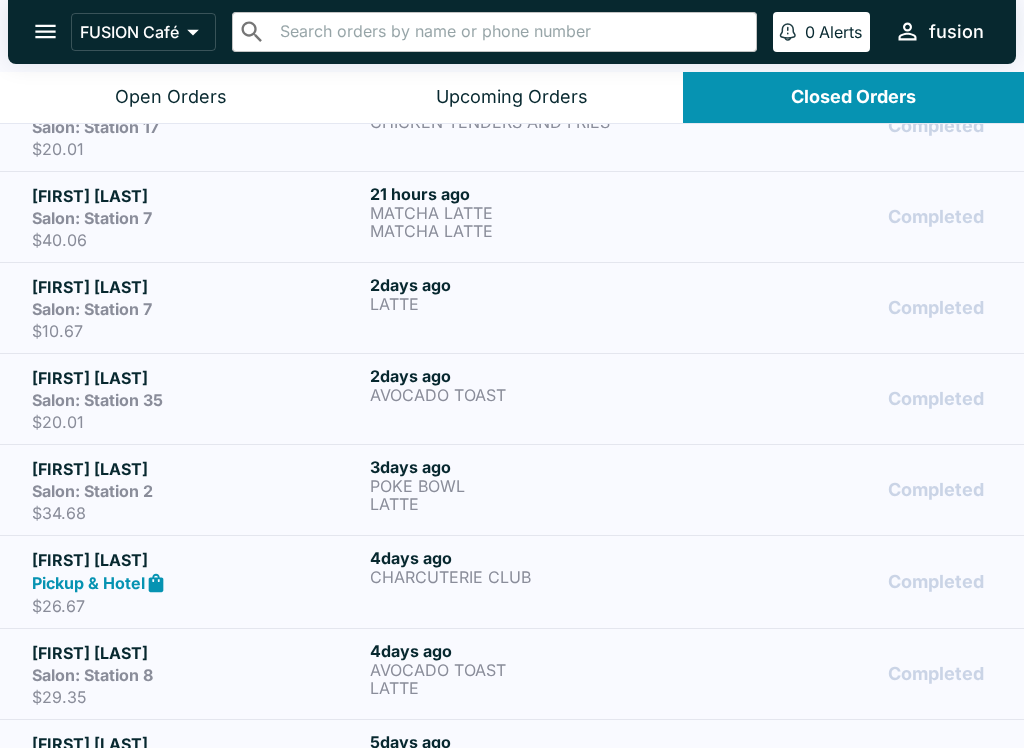 scroll, scrollTop: 19, scrollLeft: 0, axis: vertical 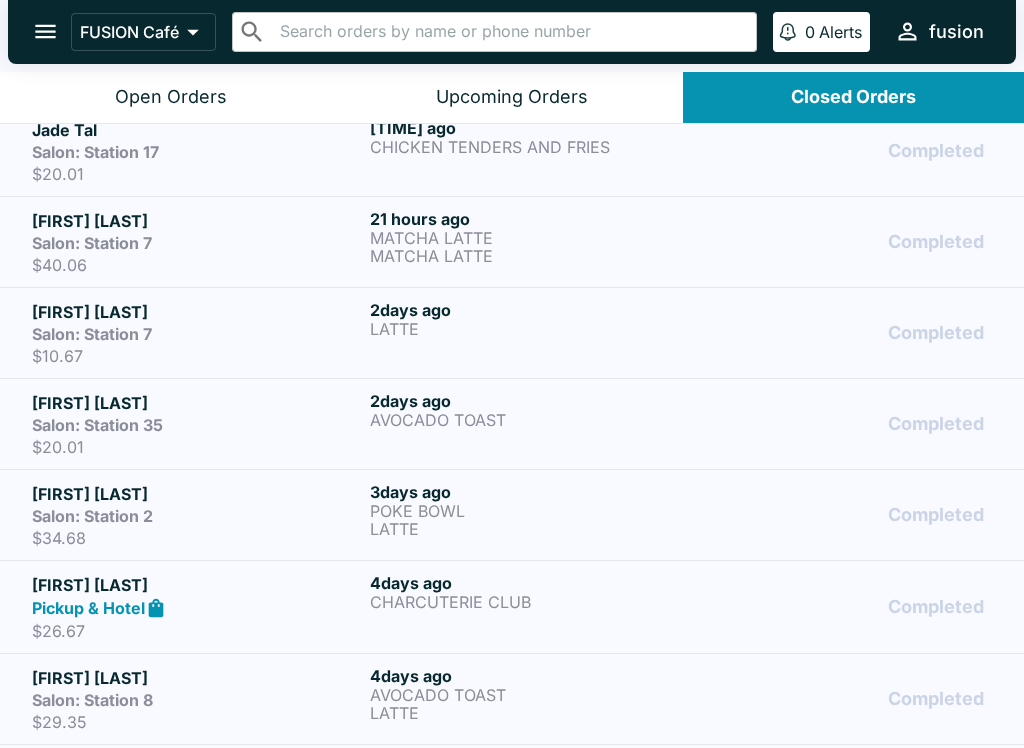 click on "LATTE" at bounding box center [535, 329] 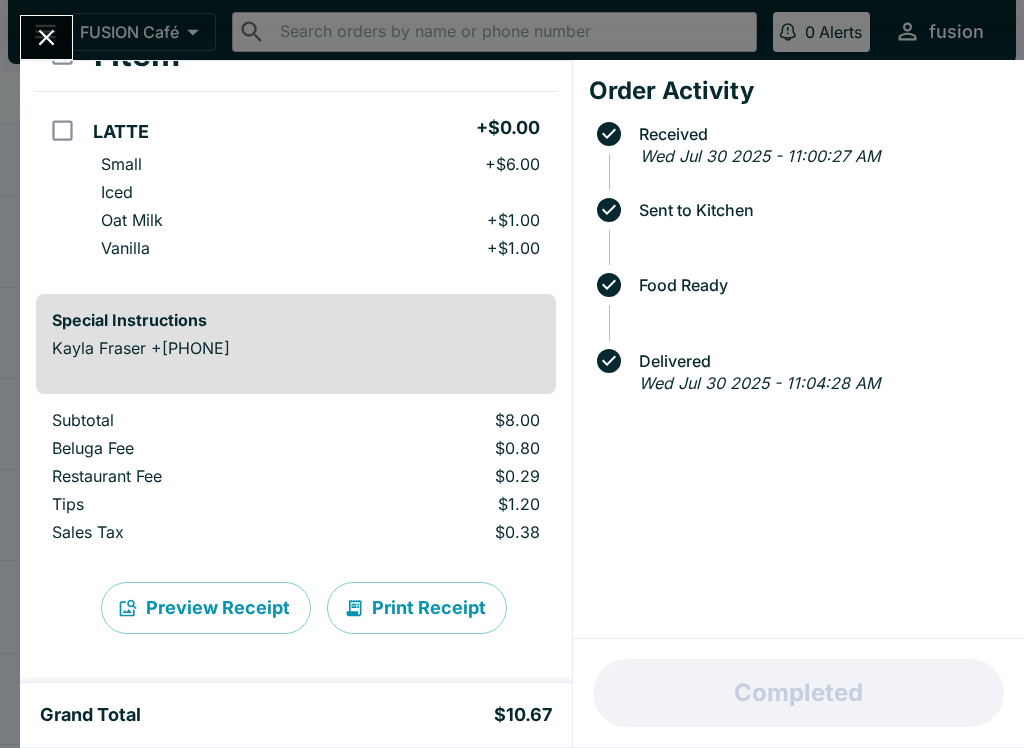 scroll, scrollTop: 142, scrollLeft: 0, axis: vertical 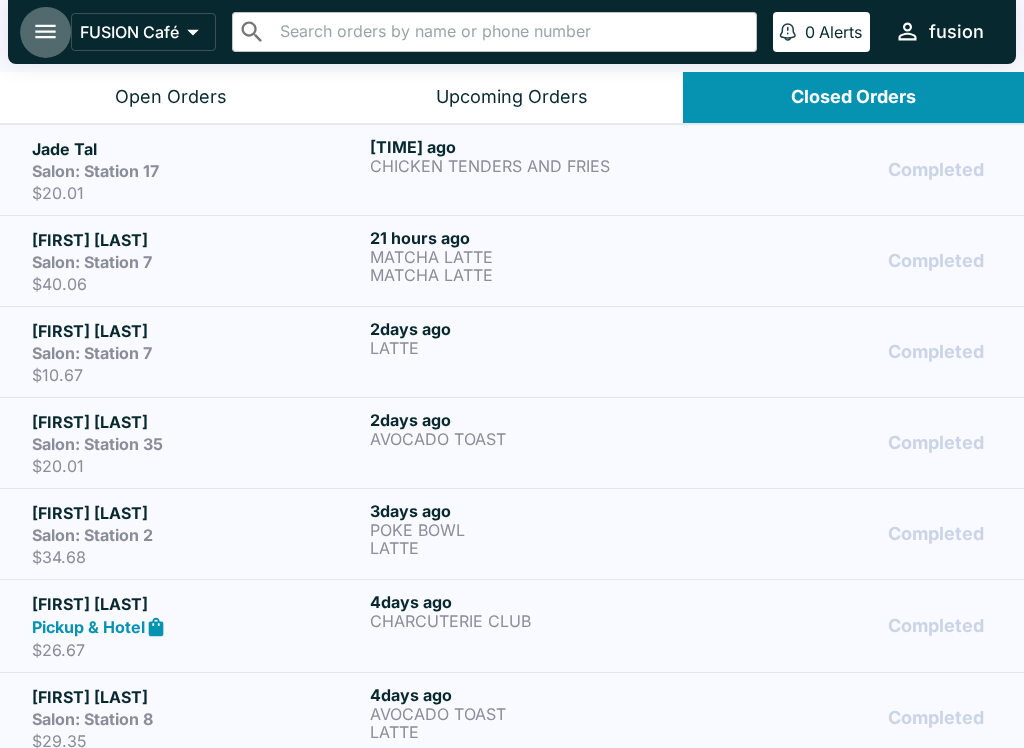 click 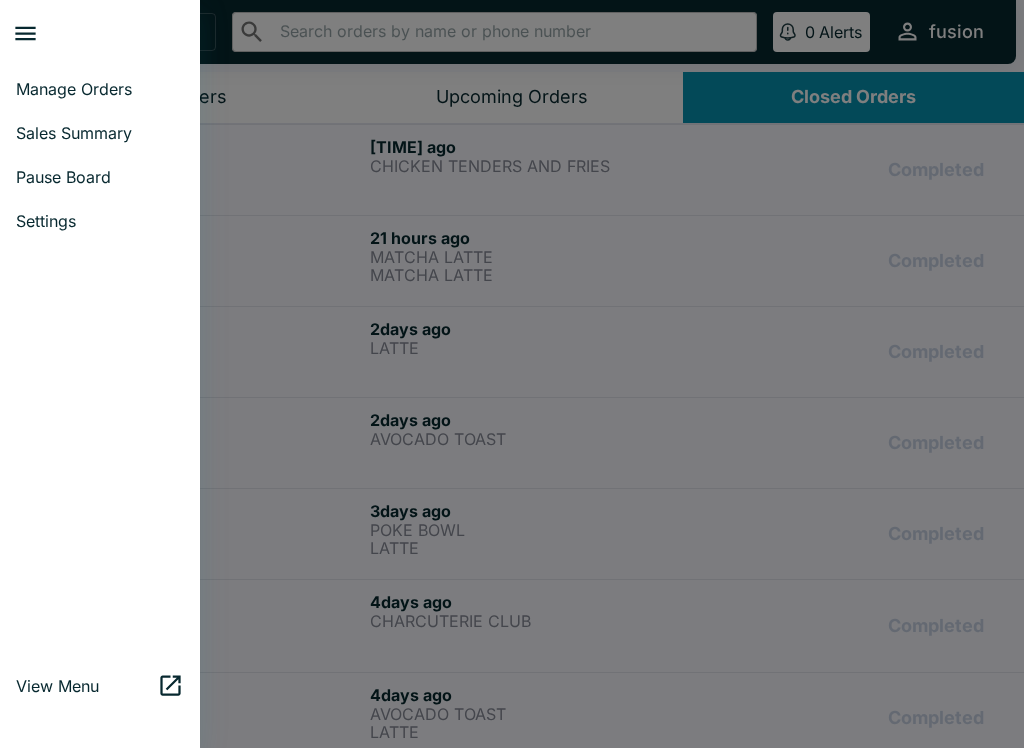 click on "Sales Summary" at bounding box center [100, 133] 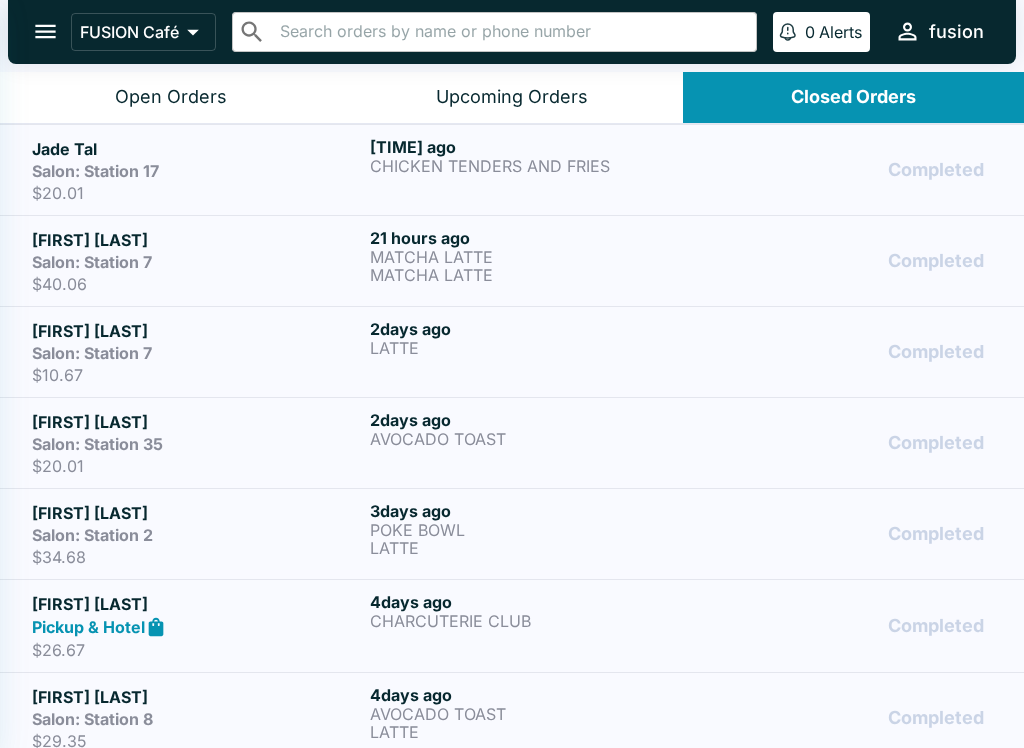 select on "03:00" 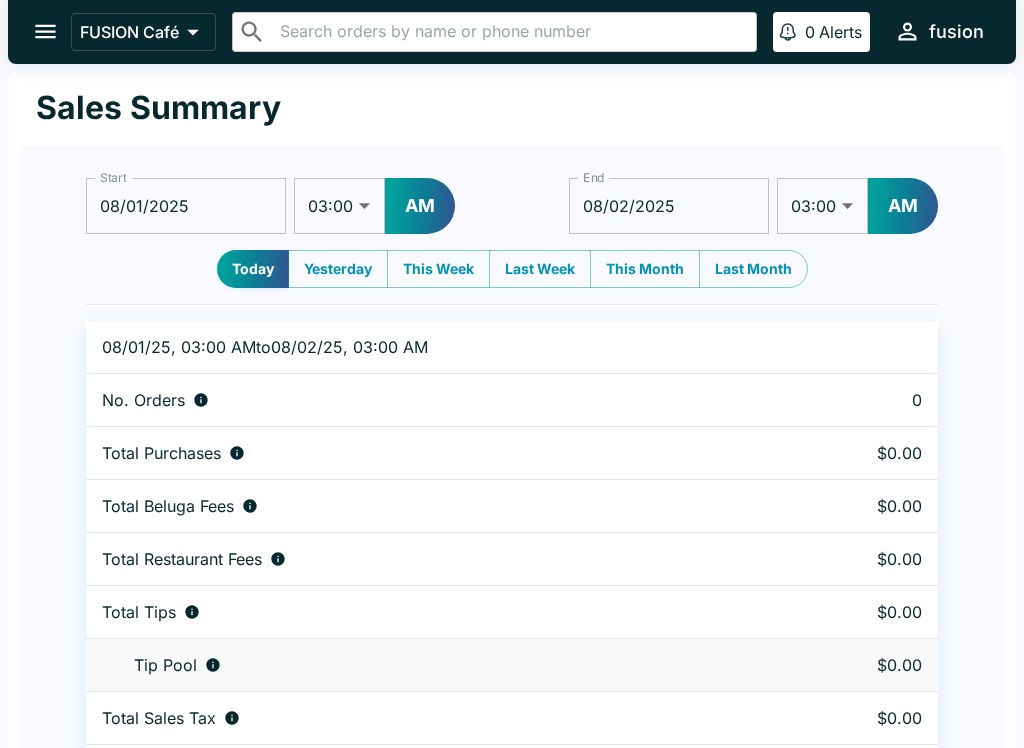 click on "Last Month" at bounding box center [753, 269] 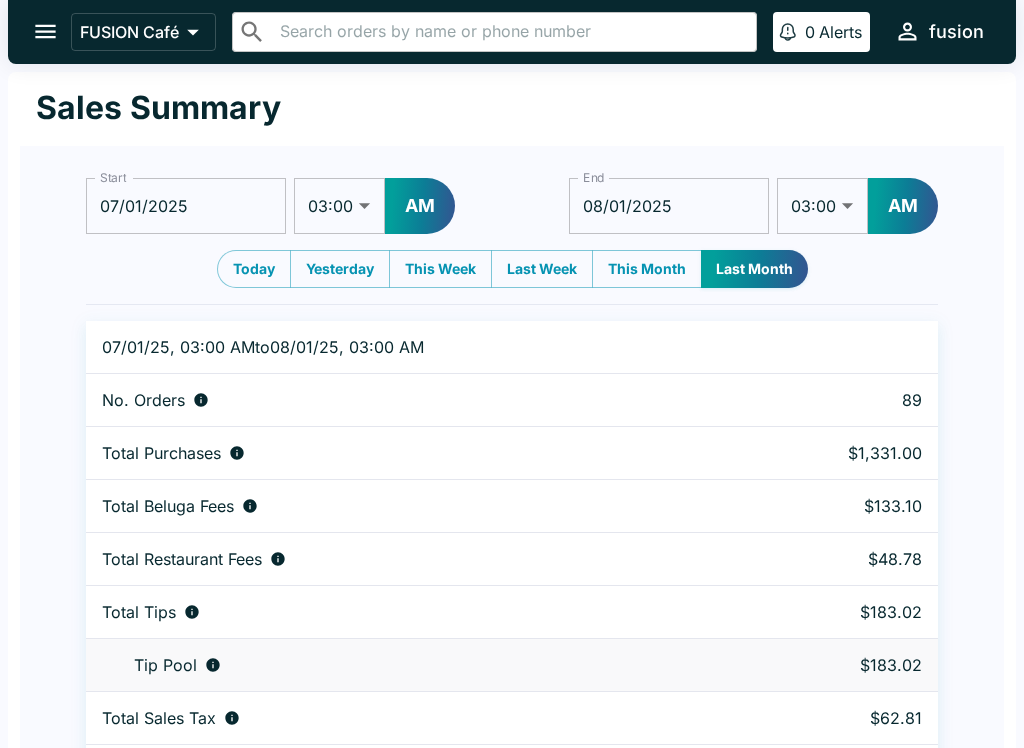 click 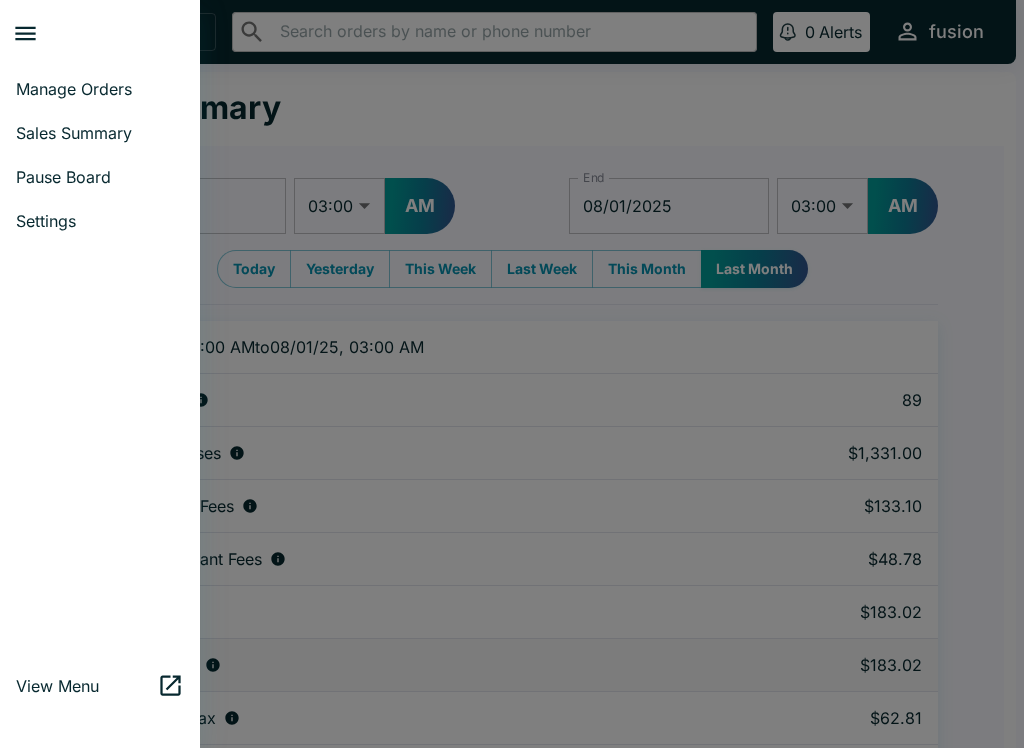 click on "Manage Orders" at bounding box center [100, 89] 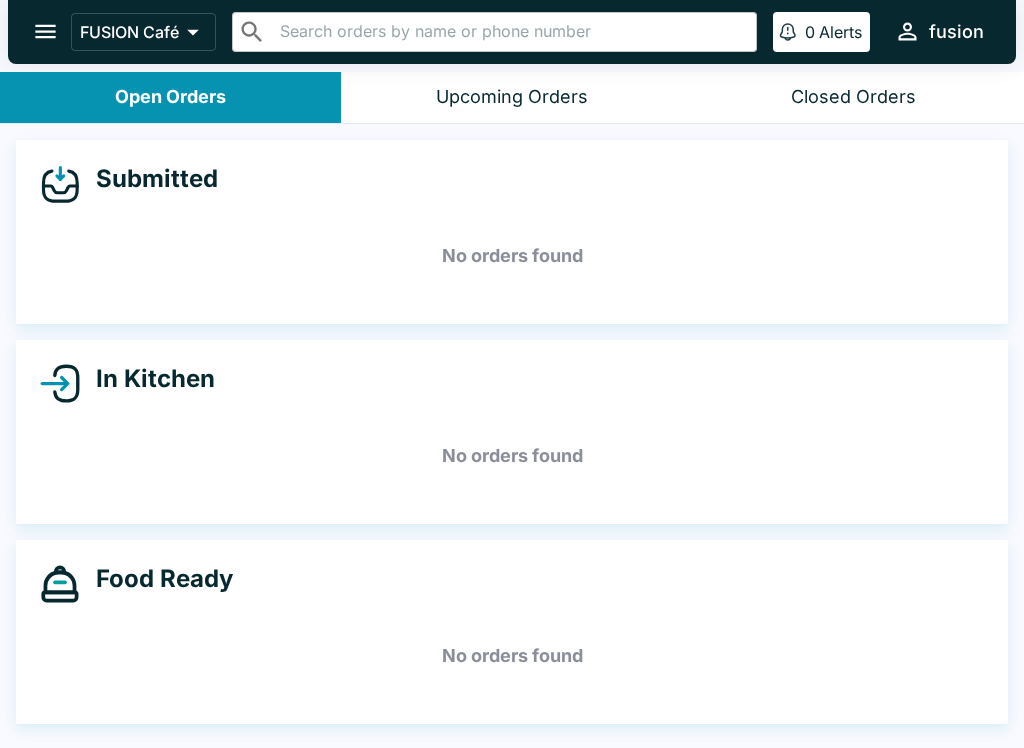 click on "Upcoming Orders" at bounding box center [511, 97] 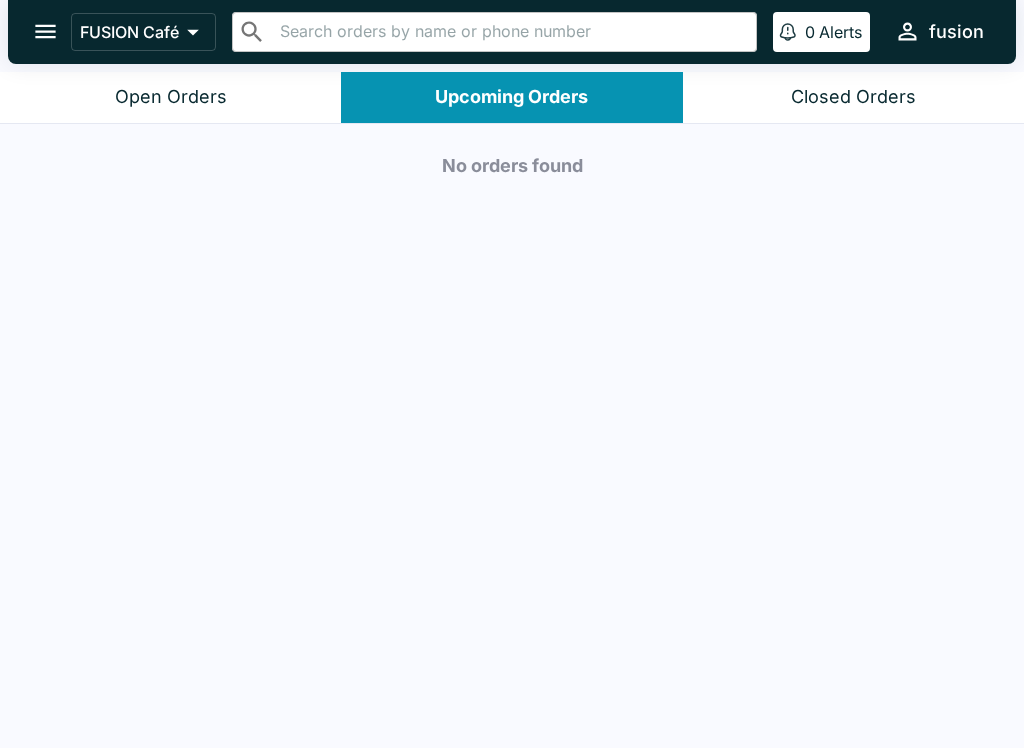 click on "Closed Orders" at bounding box center [853, 97] 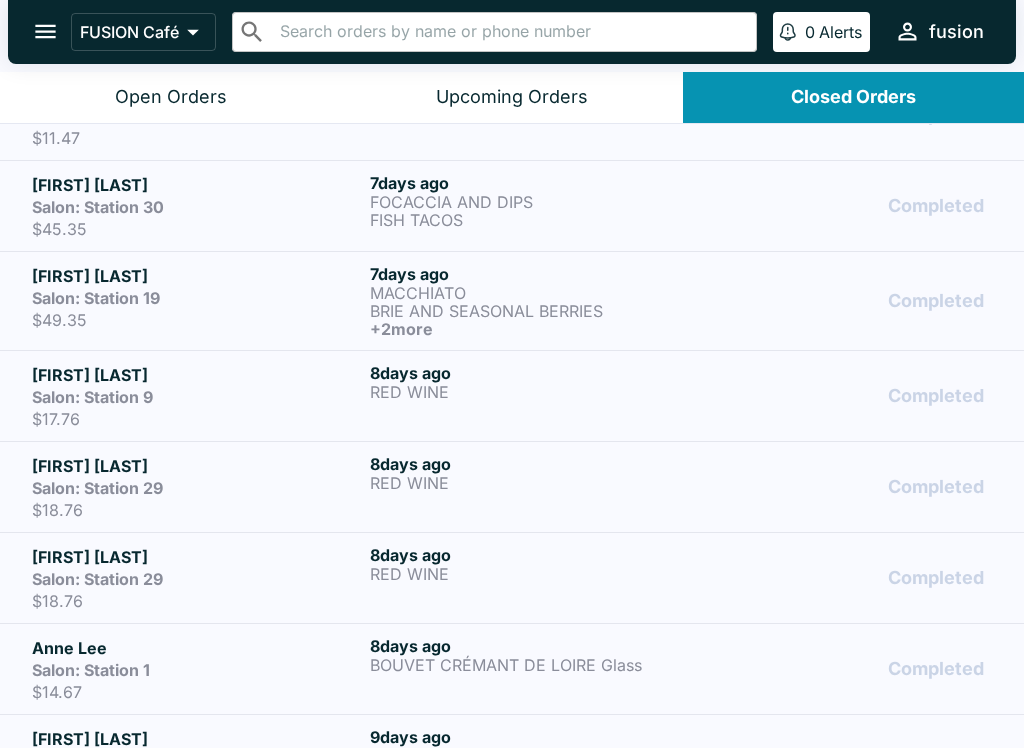 scroll, scrollTop: 1150, scrollLeft: 0, axis: vertical 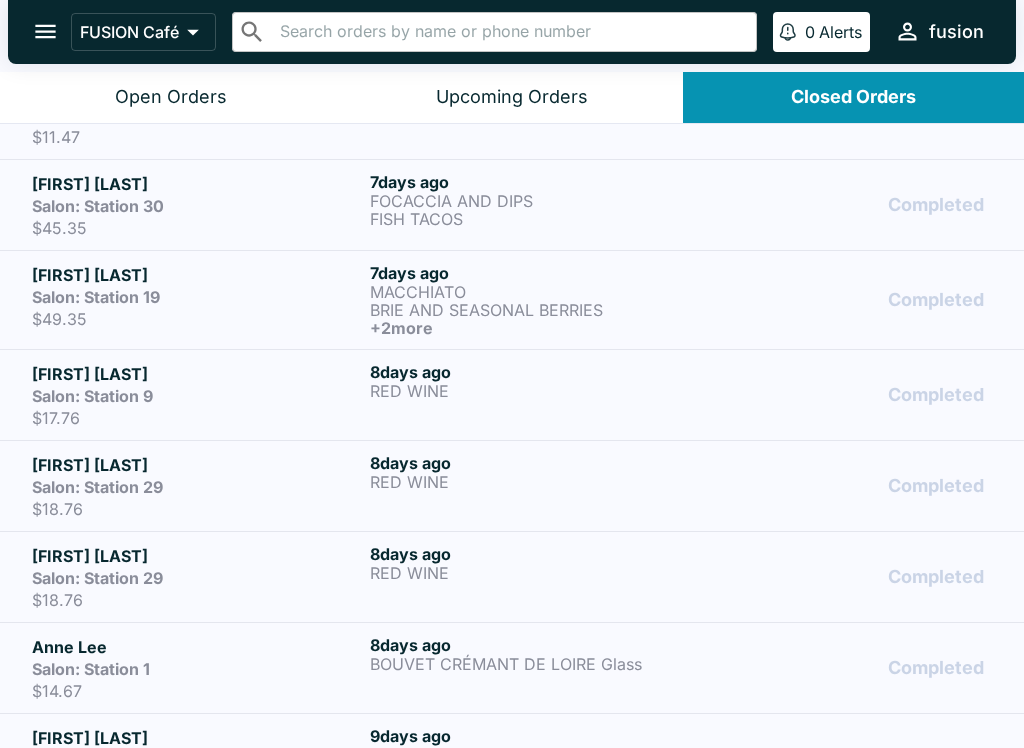 click on "[FIRST] [LAST] Salon: Station 19 $49.35 7 days ago MACCHIATO BRIE AND SEASONAL BERRIES + 2 more Completed" at bounding box center [512, 300] 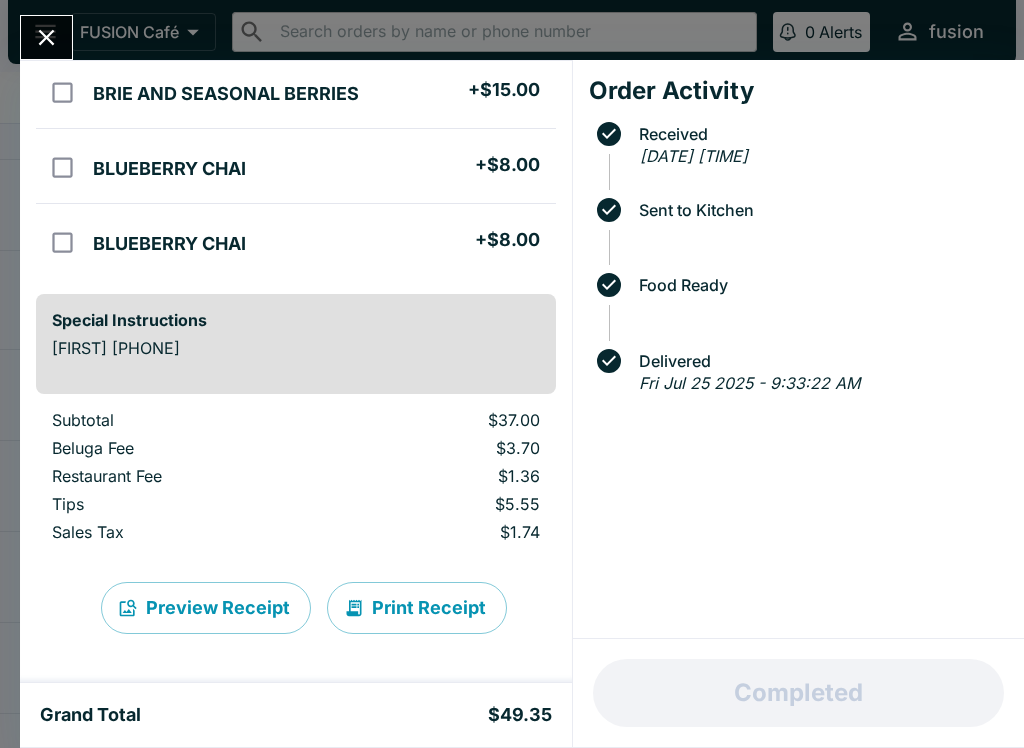 scroll, scrollTop: 311, scrollLeft: 0, axis: vertical 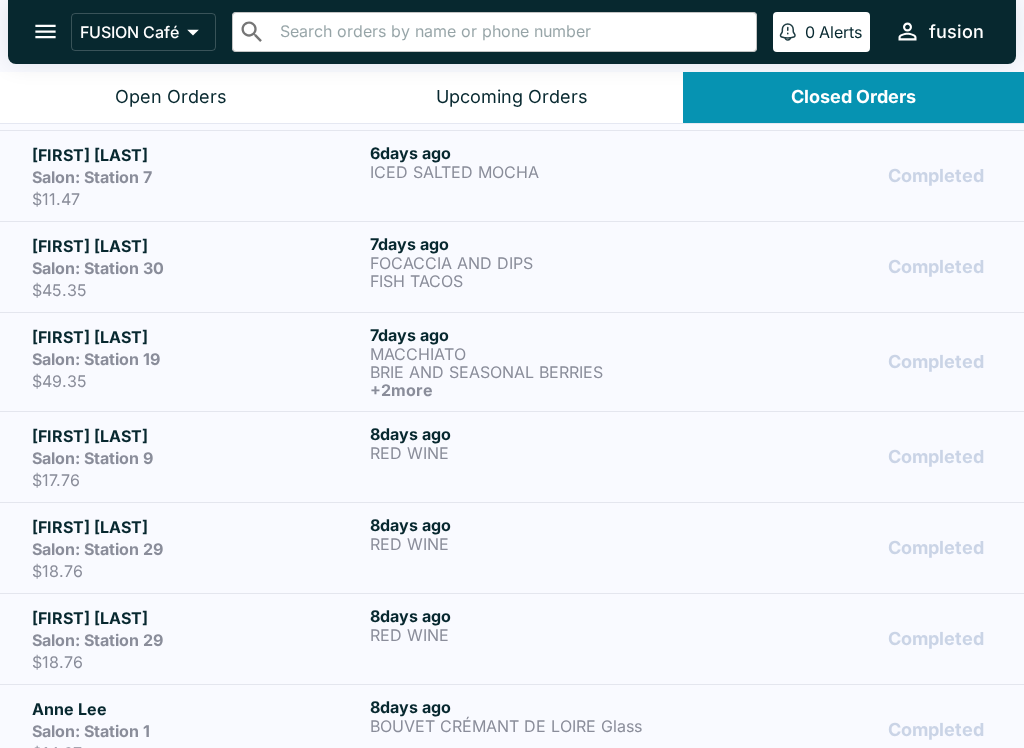 click on "FOCACCIA AND DIPS" at bounding box center [535, 263] 